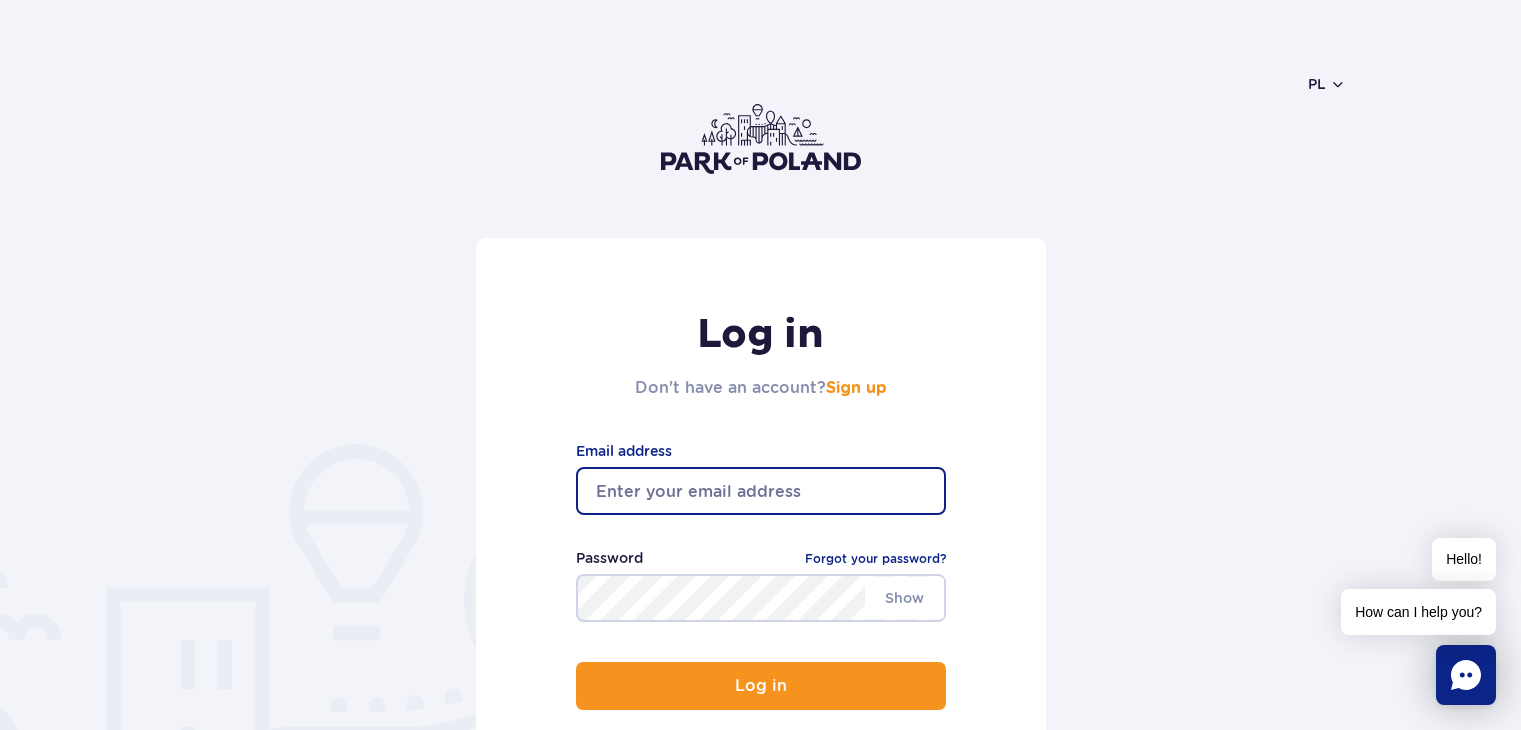 scroll, scrollTop: 0, scrollLeft: 0, axis: both 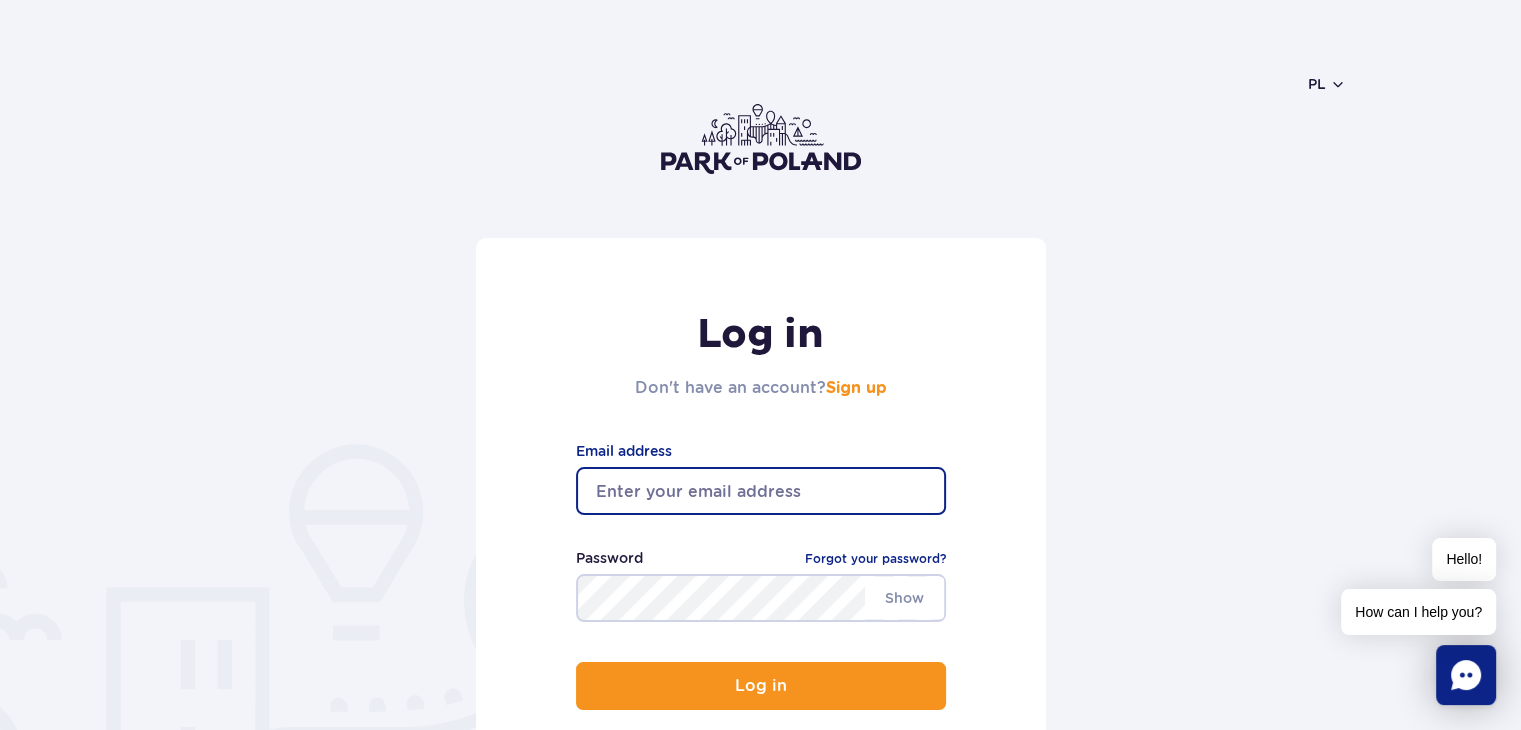 type on "gruhang.patel@gmail.com" 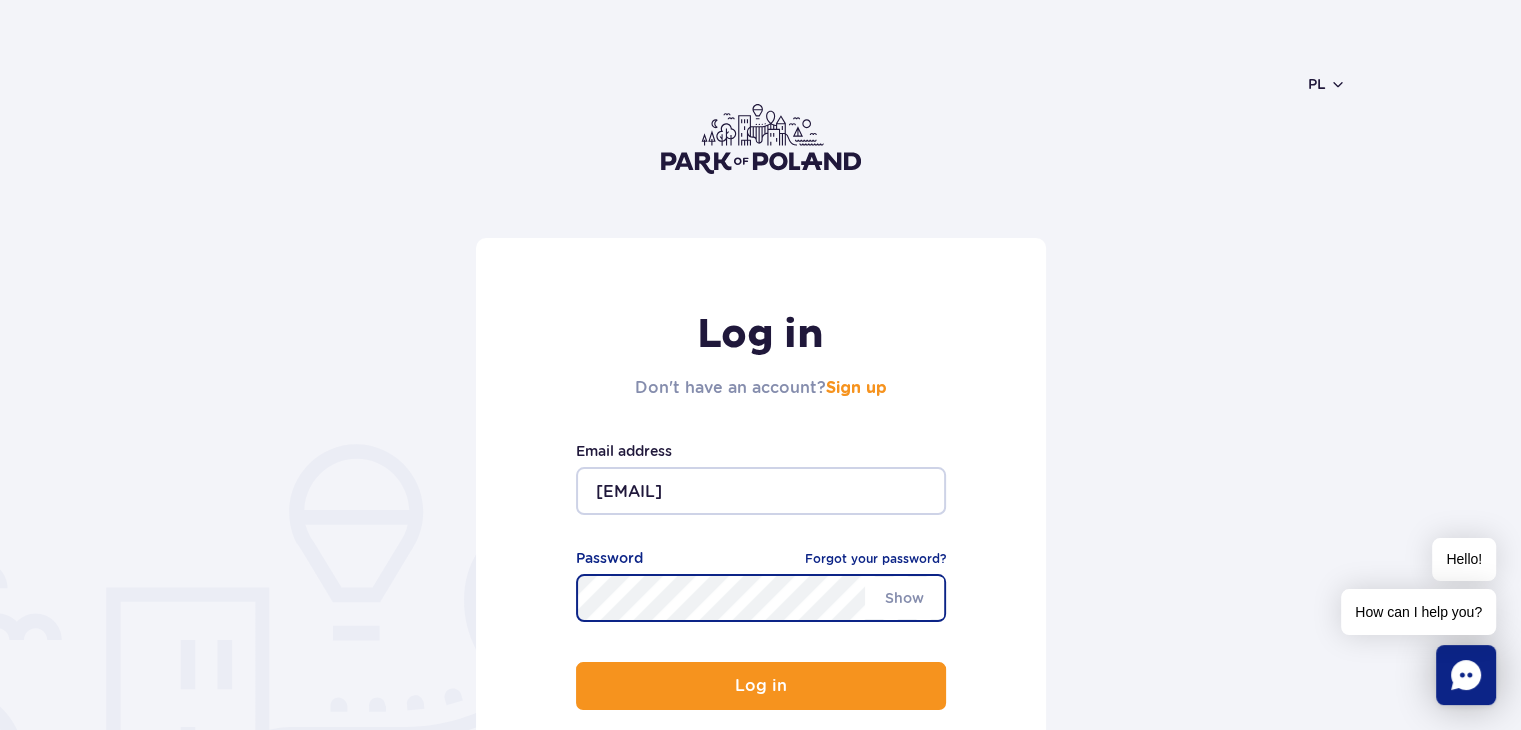 click on "Log in" at bounding box center [761, 686] 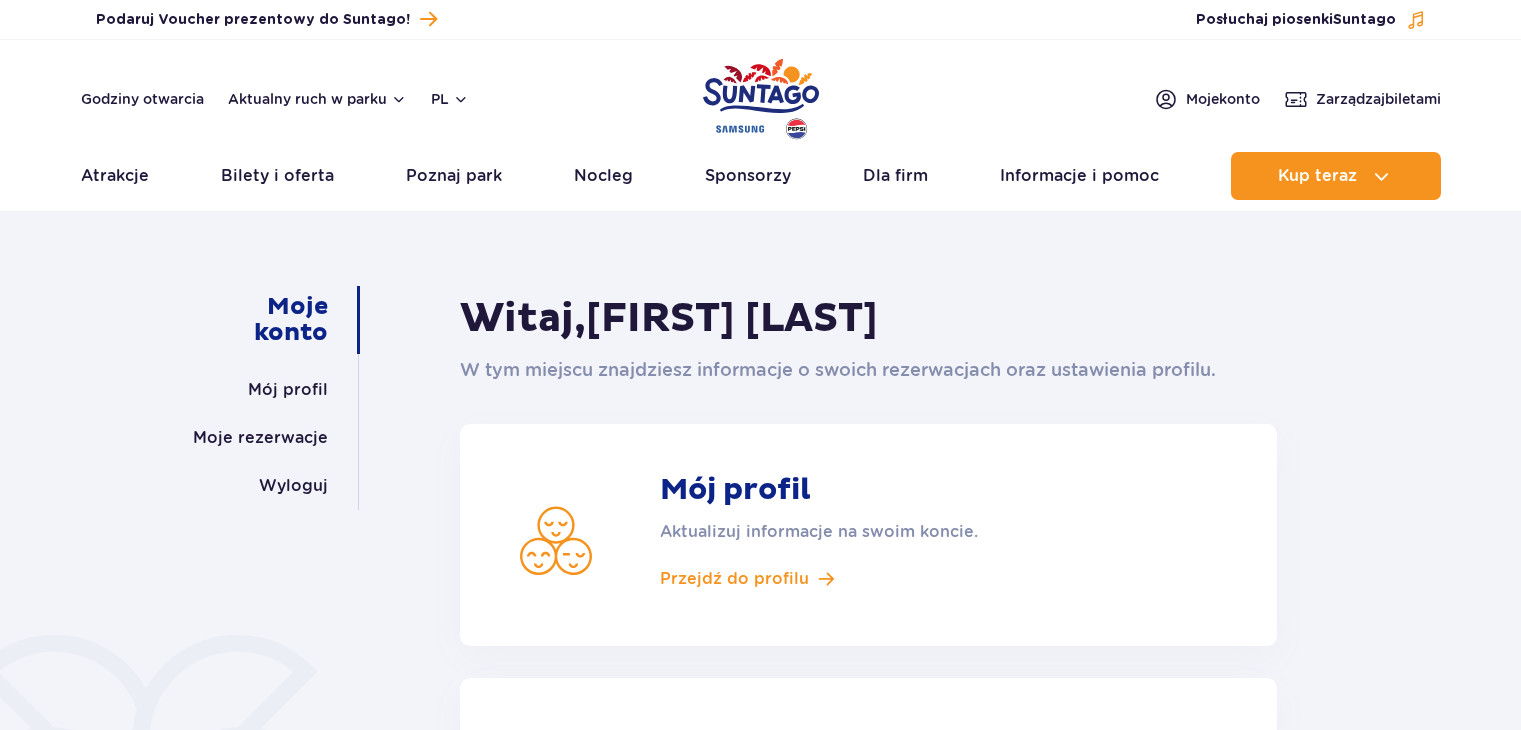 scroll, scrollTop: 0, scrollLeft: 0, axis: both 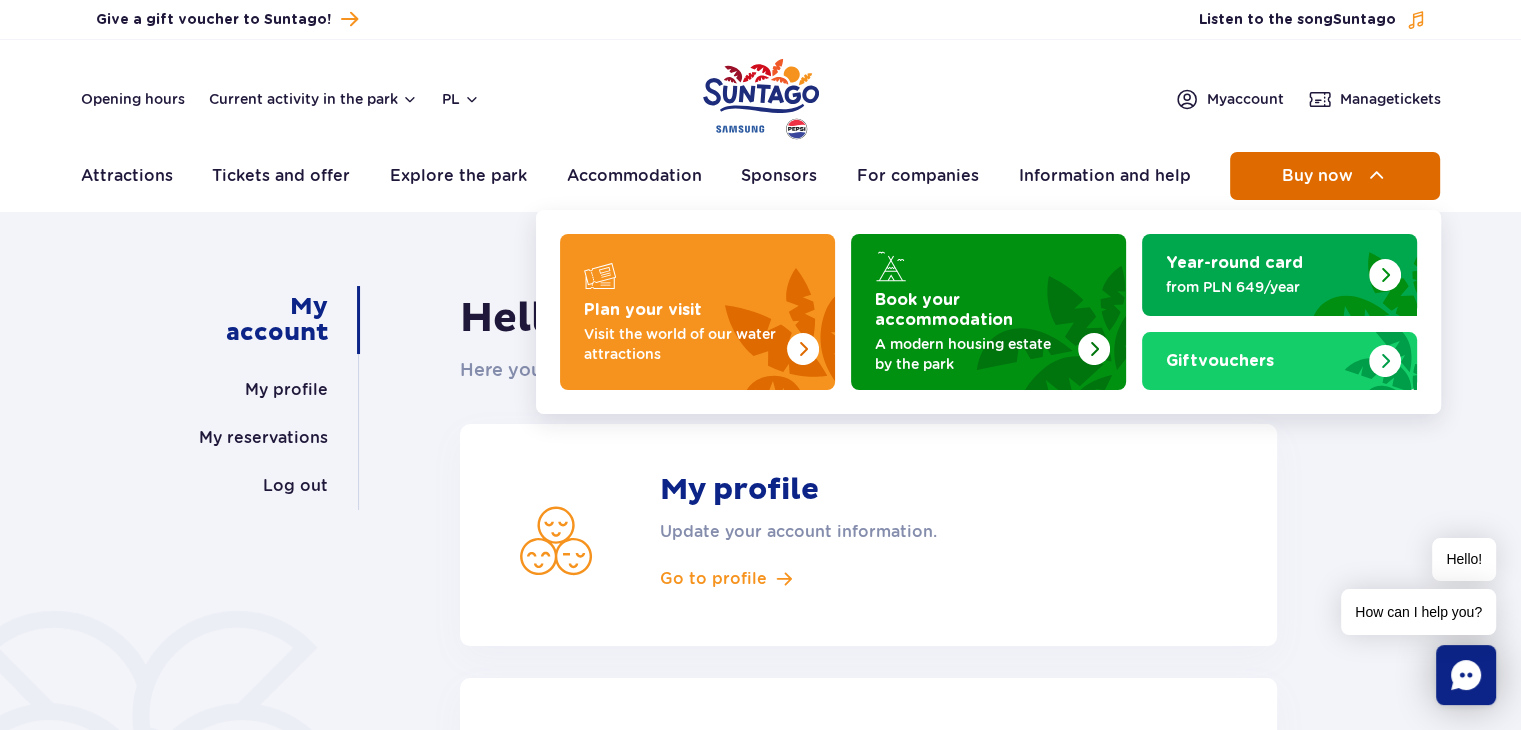 click on "Buy now" at bounding box center [1317, 176] 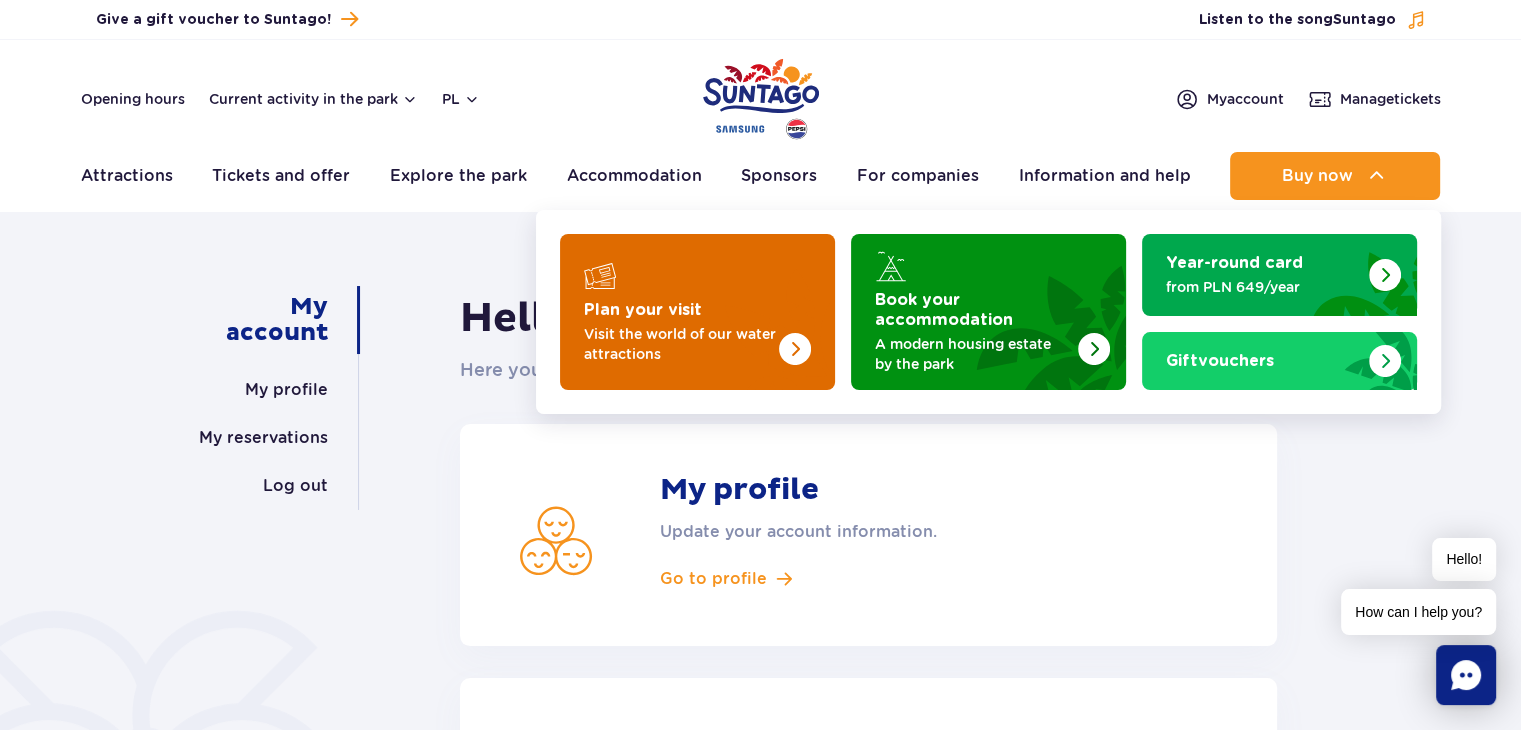 click on "Visit the world of our water attractions" at bounding box center (681, 344) 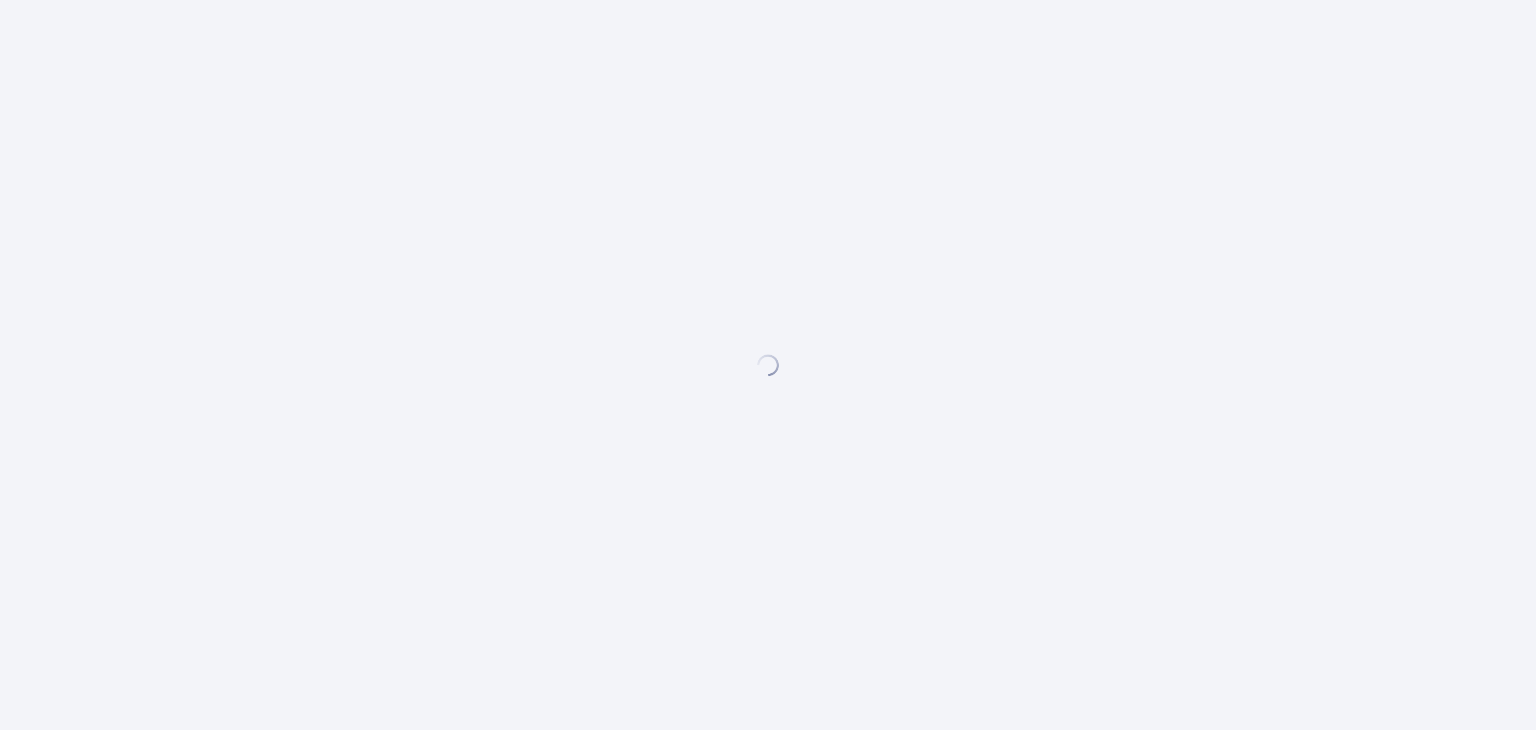 scroll, scrollTop: 0, scrollLeft: 0, axis: both 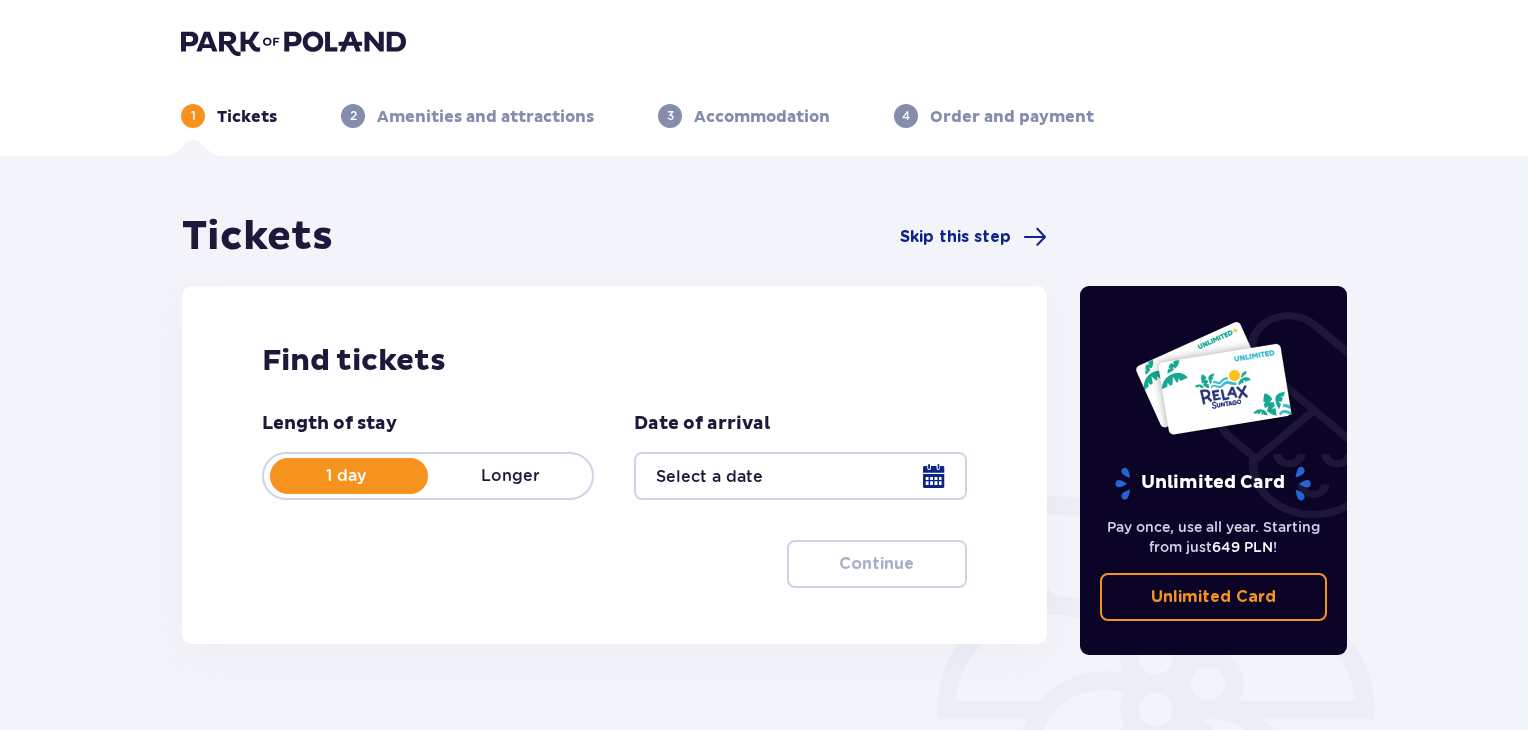 click at bounding box center [293, 42] 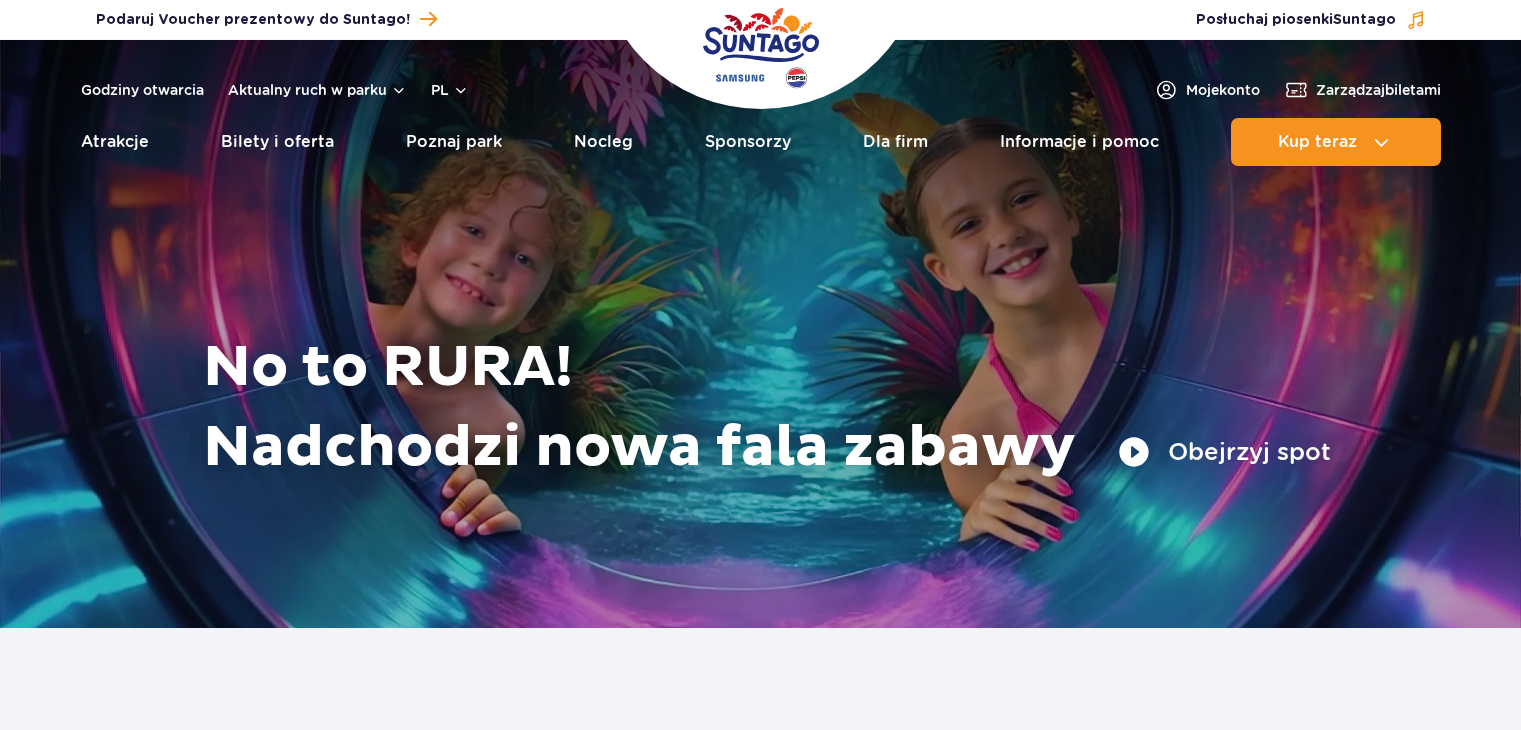 scroll, scrollTop: 0, scrollLeft: 0, axis: both 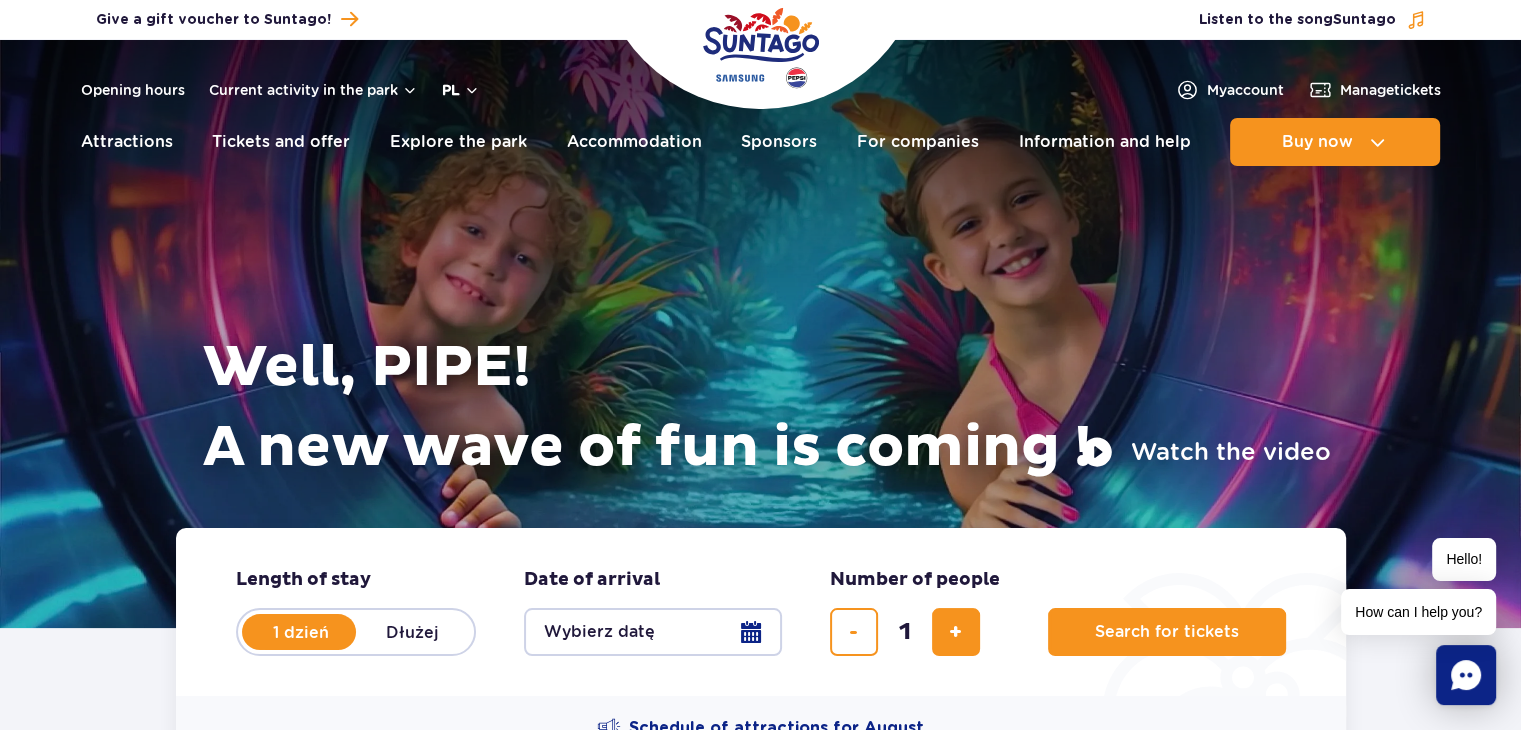 click on "pl" at bounding box center (451, 90) 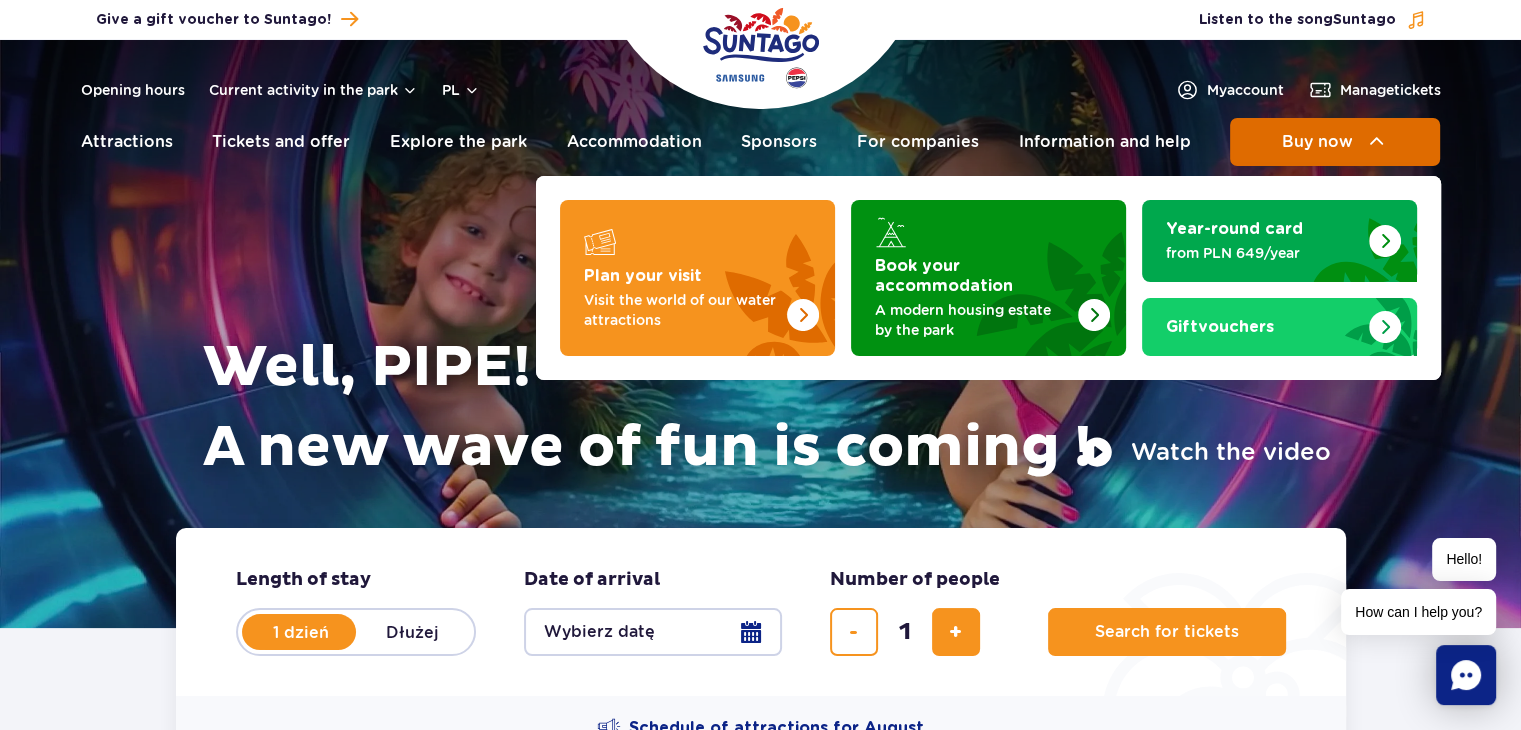 click on "Buy now" at bounding box center (1317, 142) 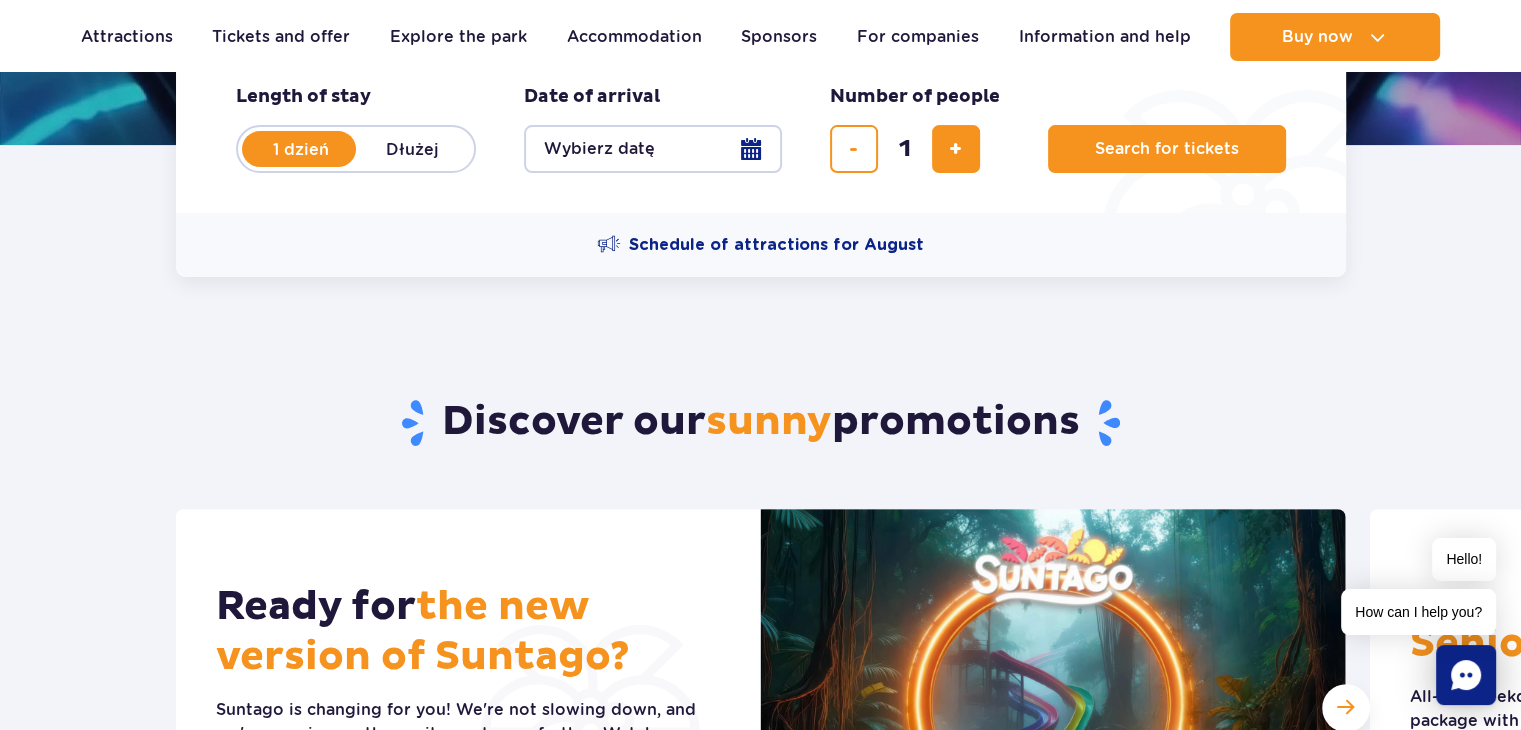 scroll, scrollTop: 492, scrollLeft: 0, axis: vertical 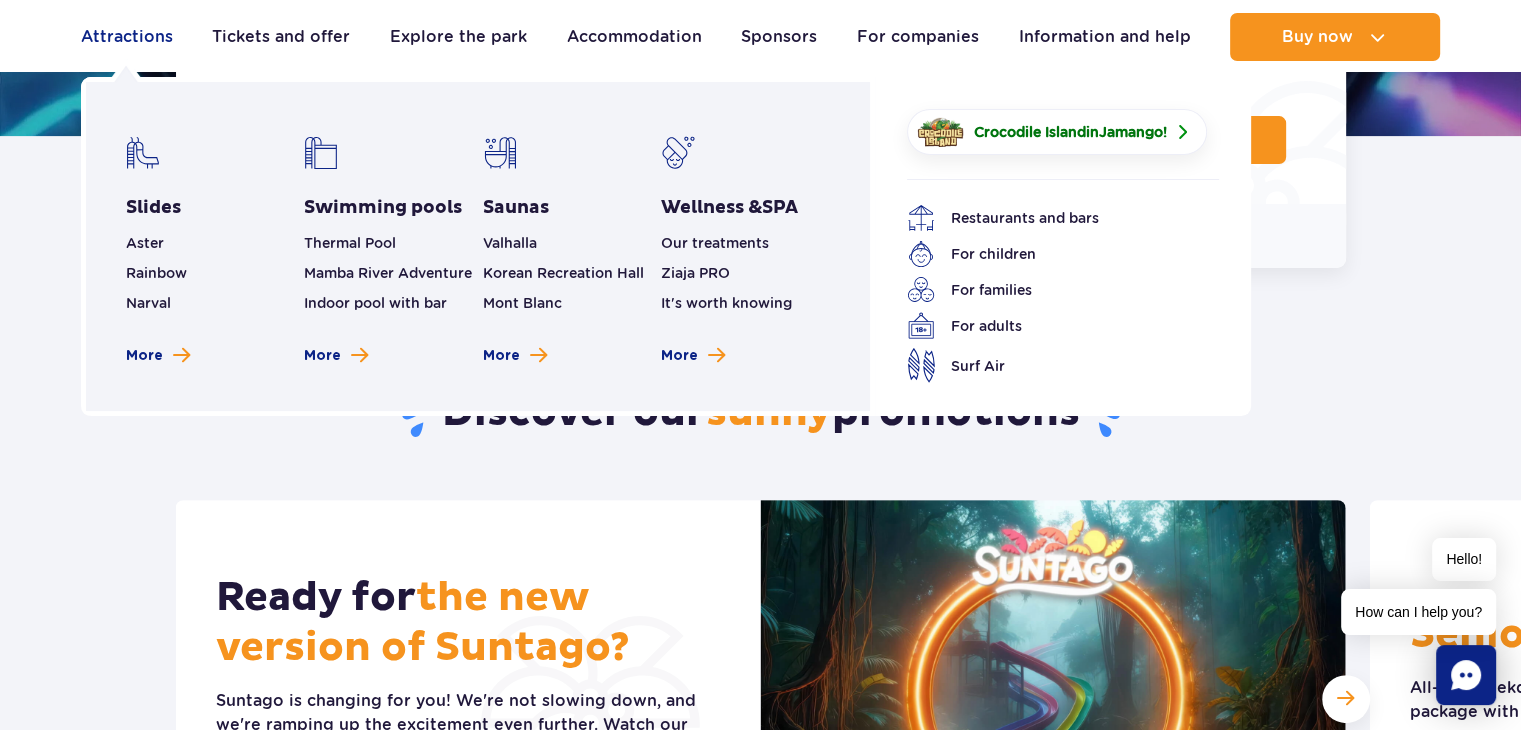 click on "Attractions" at bounding box center [127, 36] 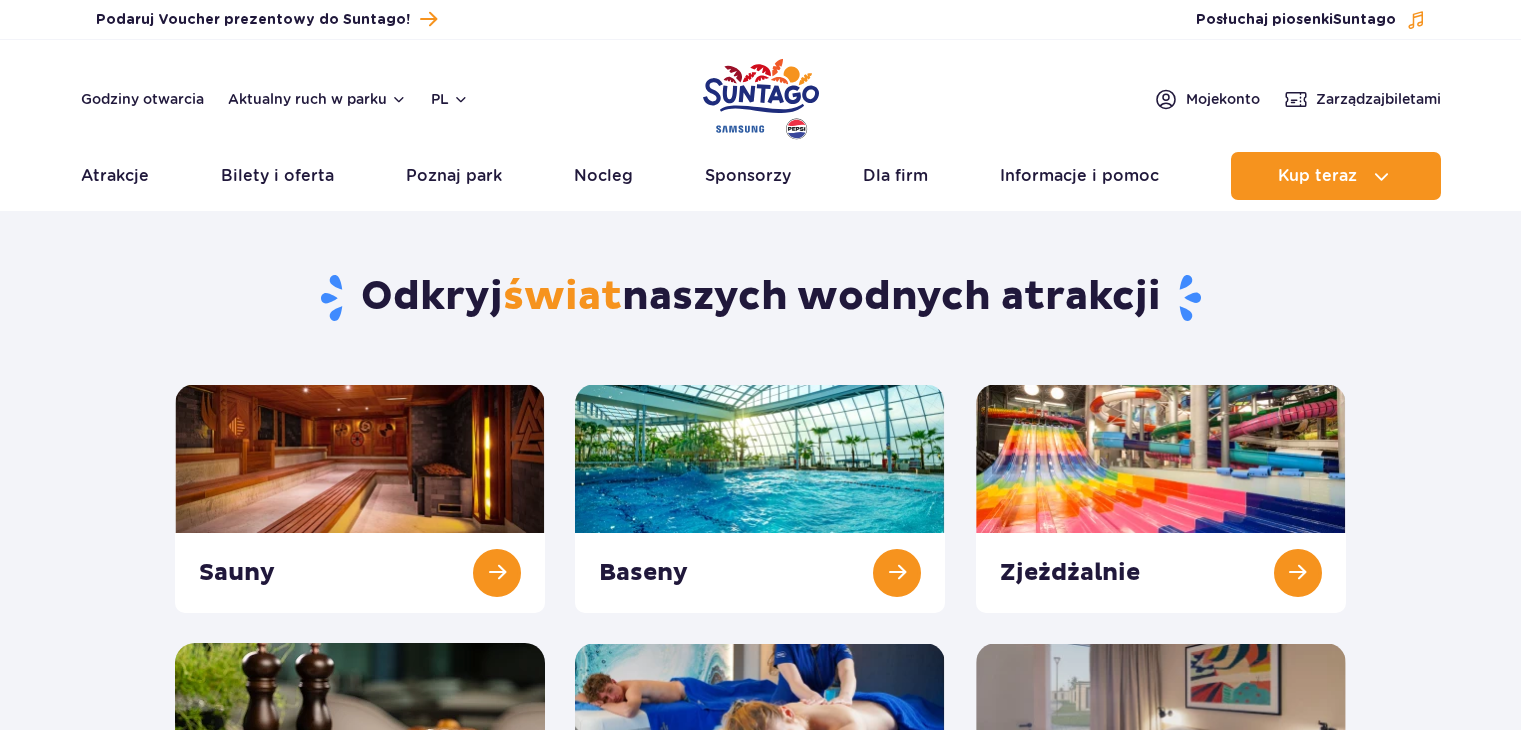 scroll, scrollTop: 0, scrollLeft: 0, axis: both 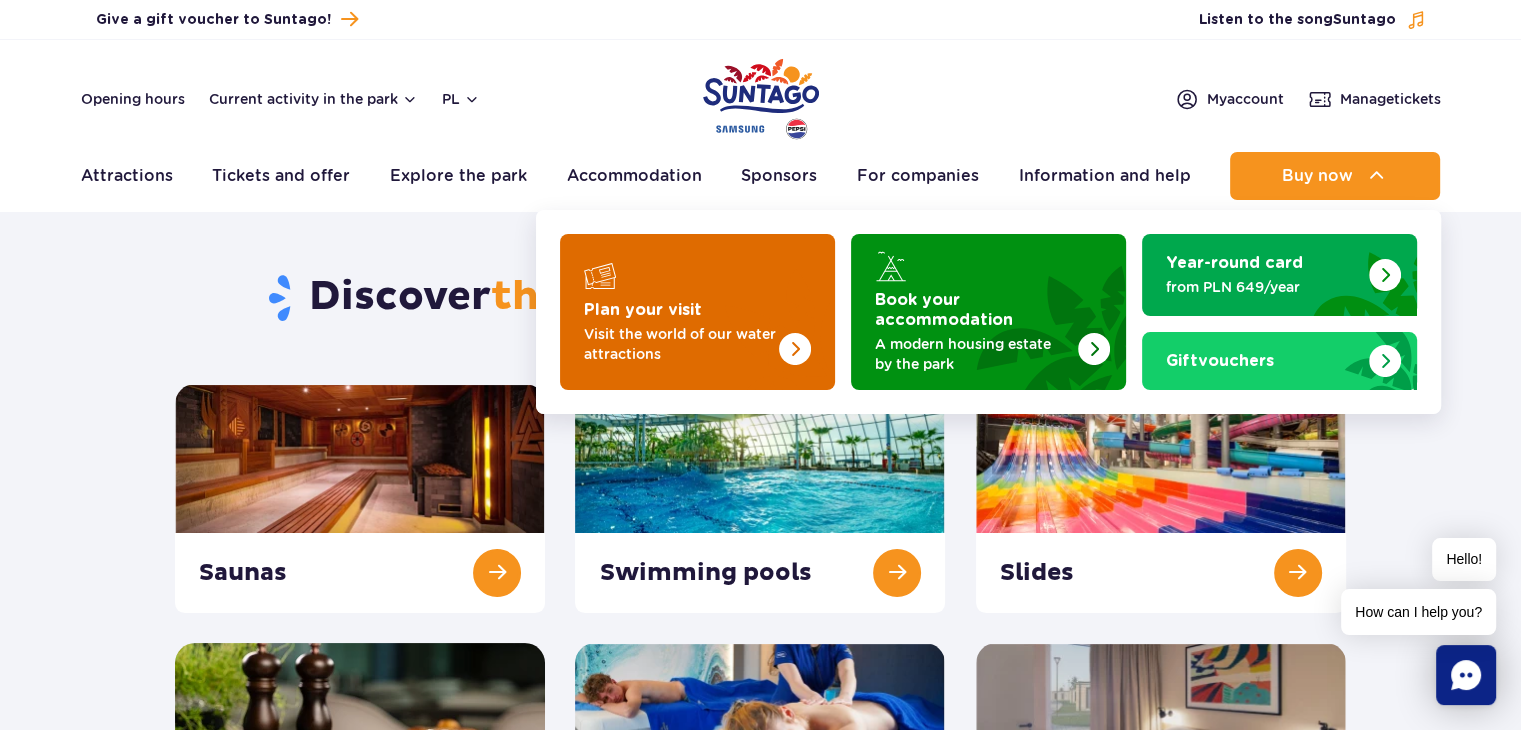 click on "Visit the world of our water attractions" at bounding box center (680, 344) 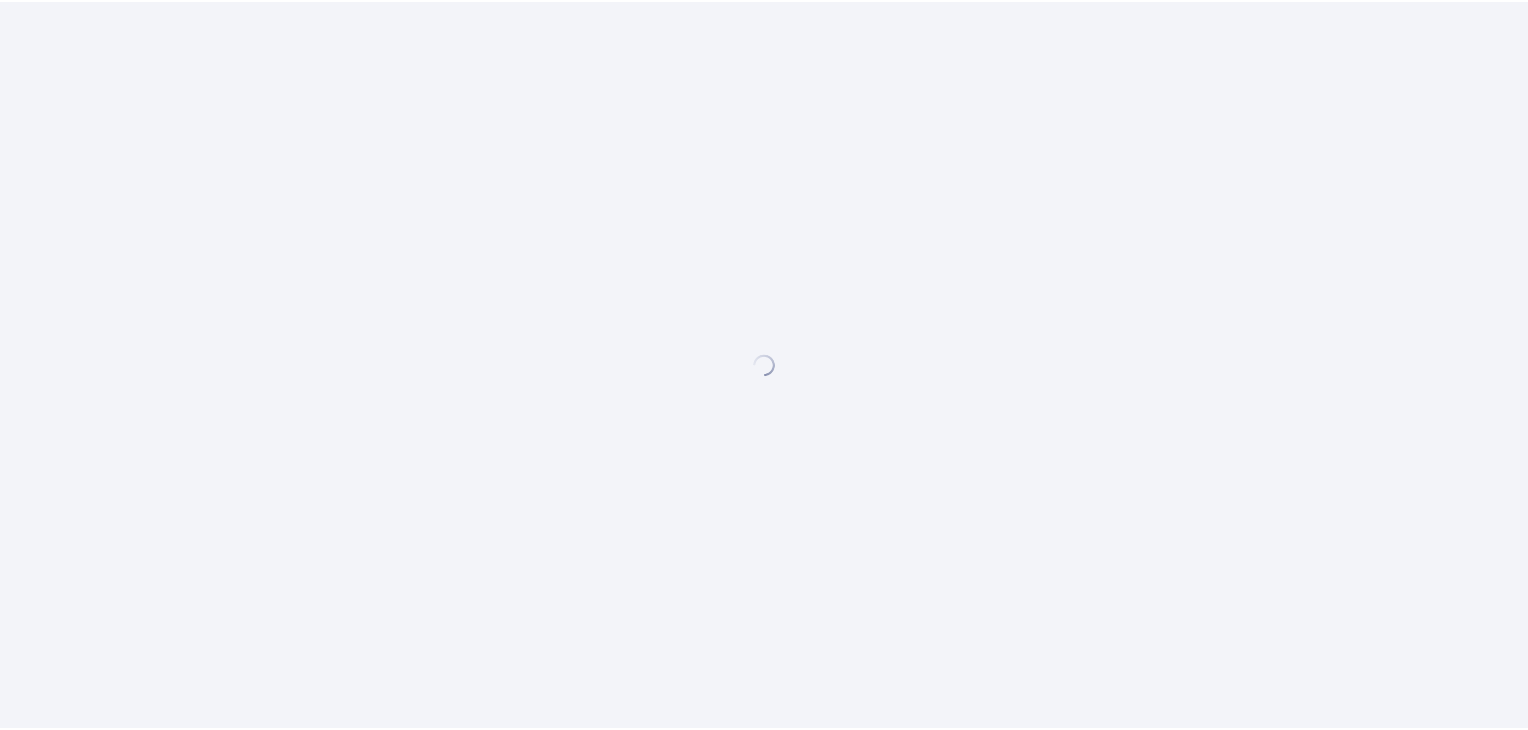 scroll, scrollTop: 0, scrollLeft: 0, axis: both 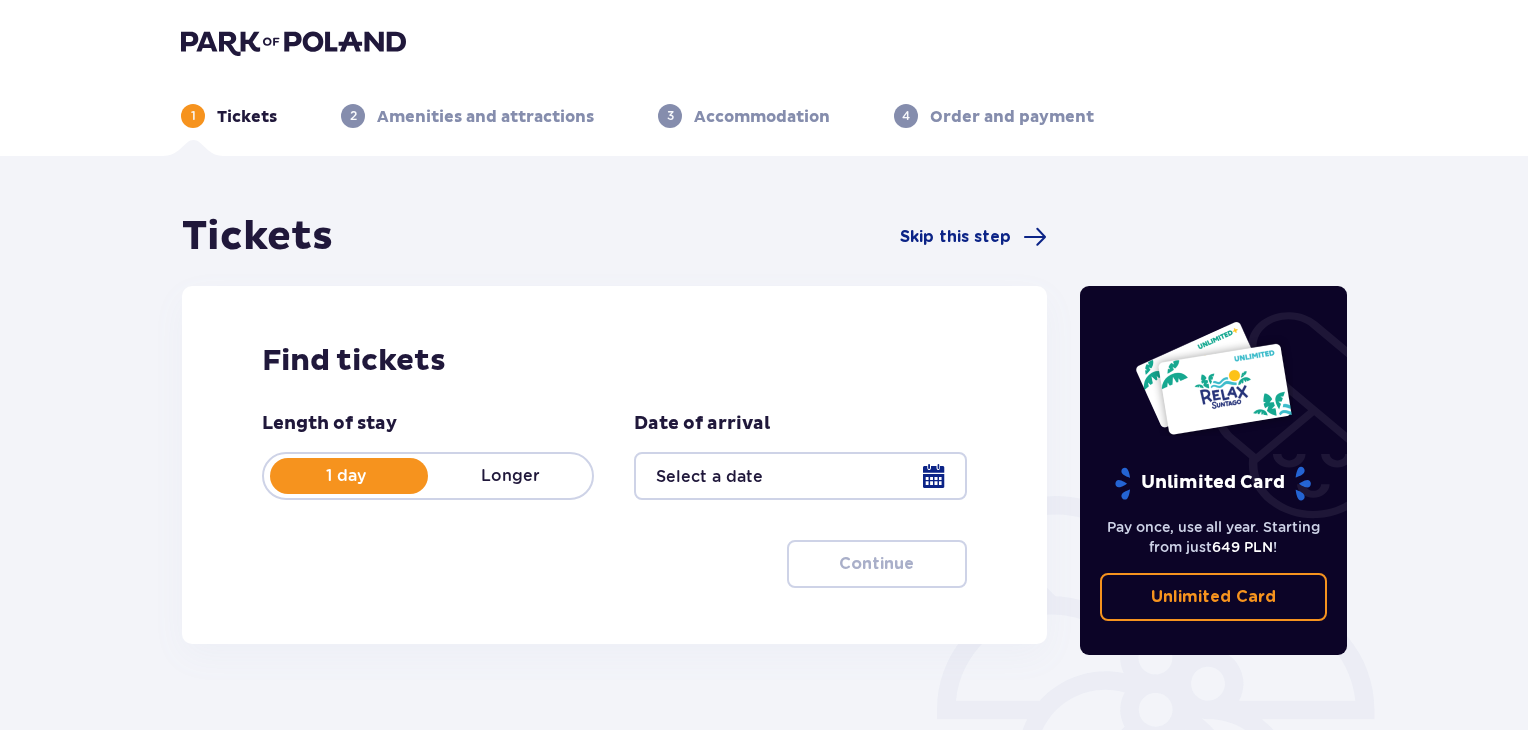 click at bounding box center (800, 476) 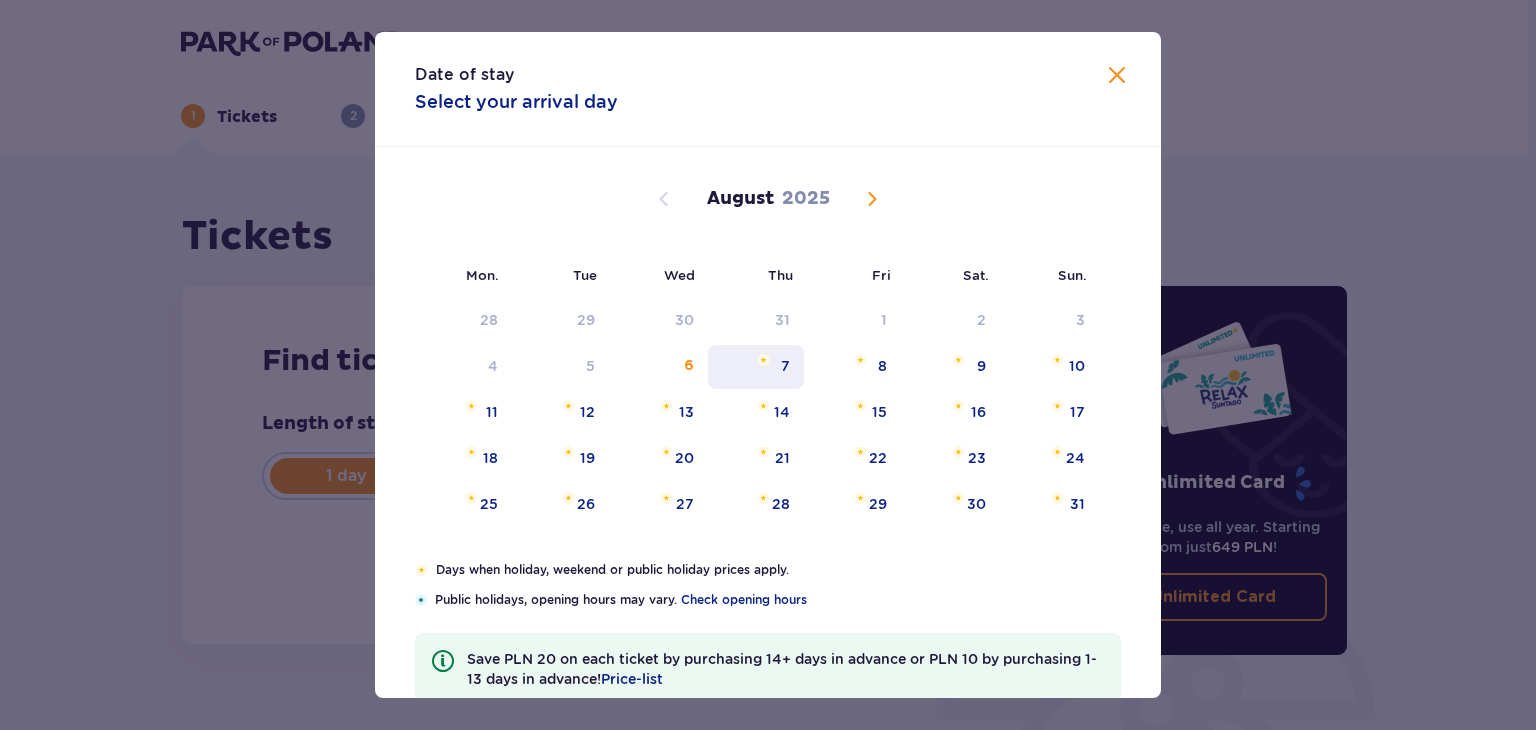 click on "7" at bounding box center [756, 367] 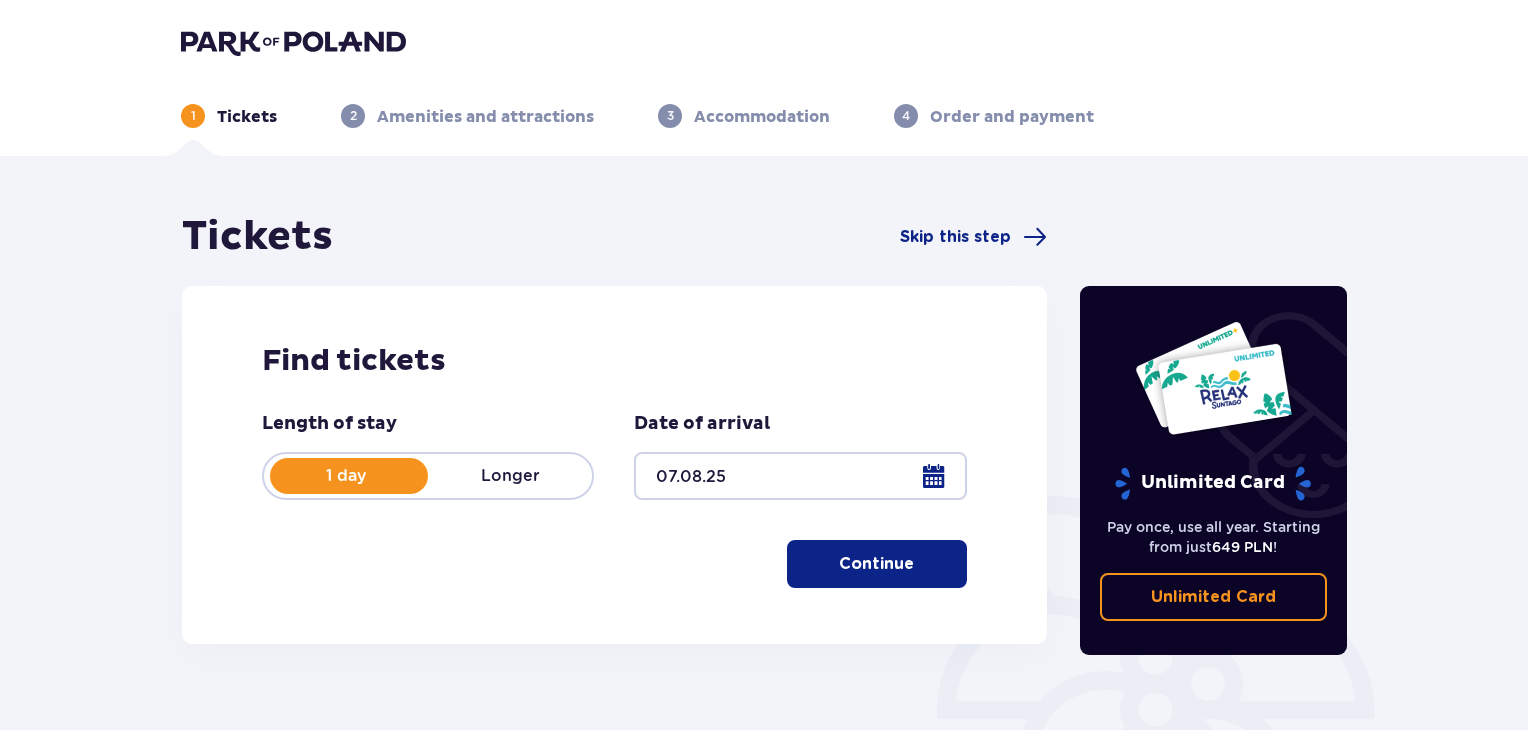 click at bounding box center (918, 564) 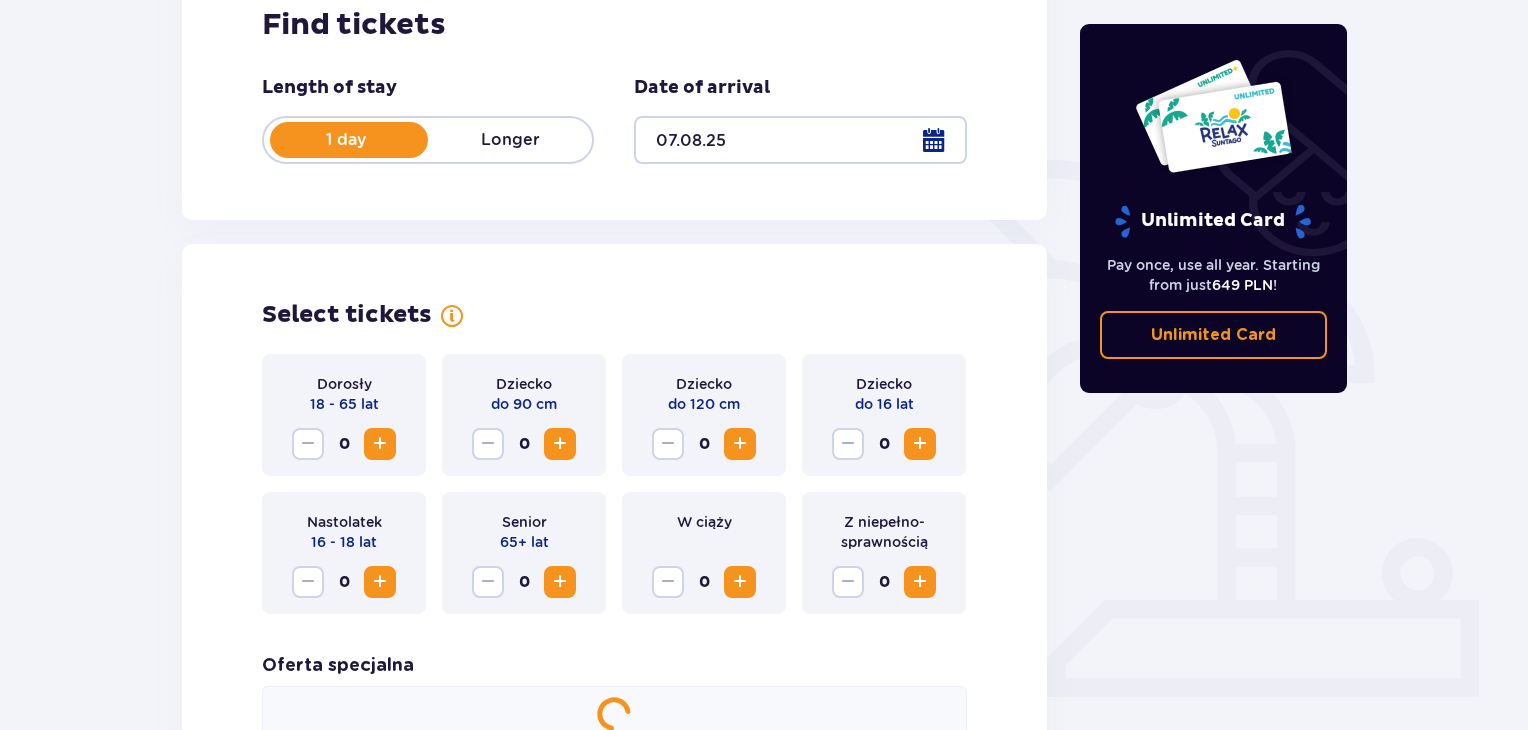 scroll, scrollTop: 556, scrollLeft: 0, axis: vertical 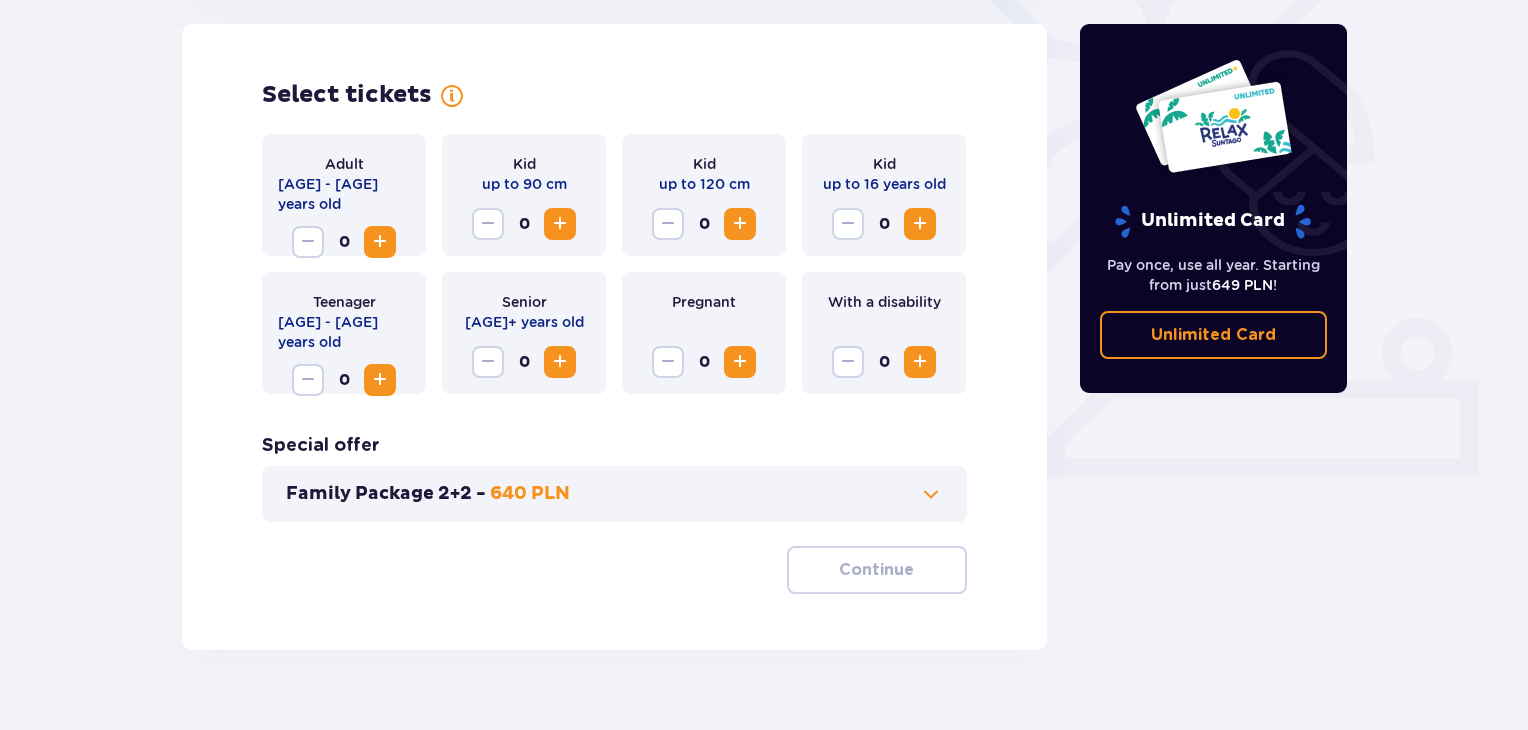 click at bounding box center (380, 242) 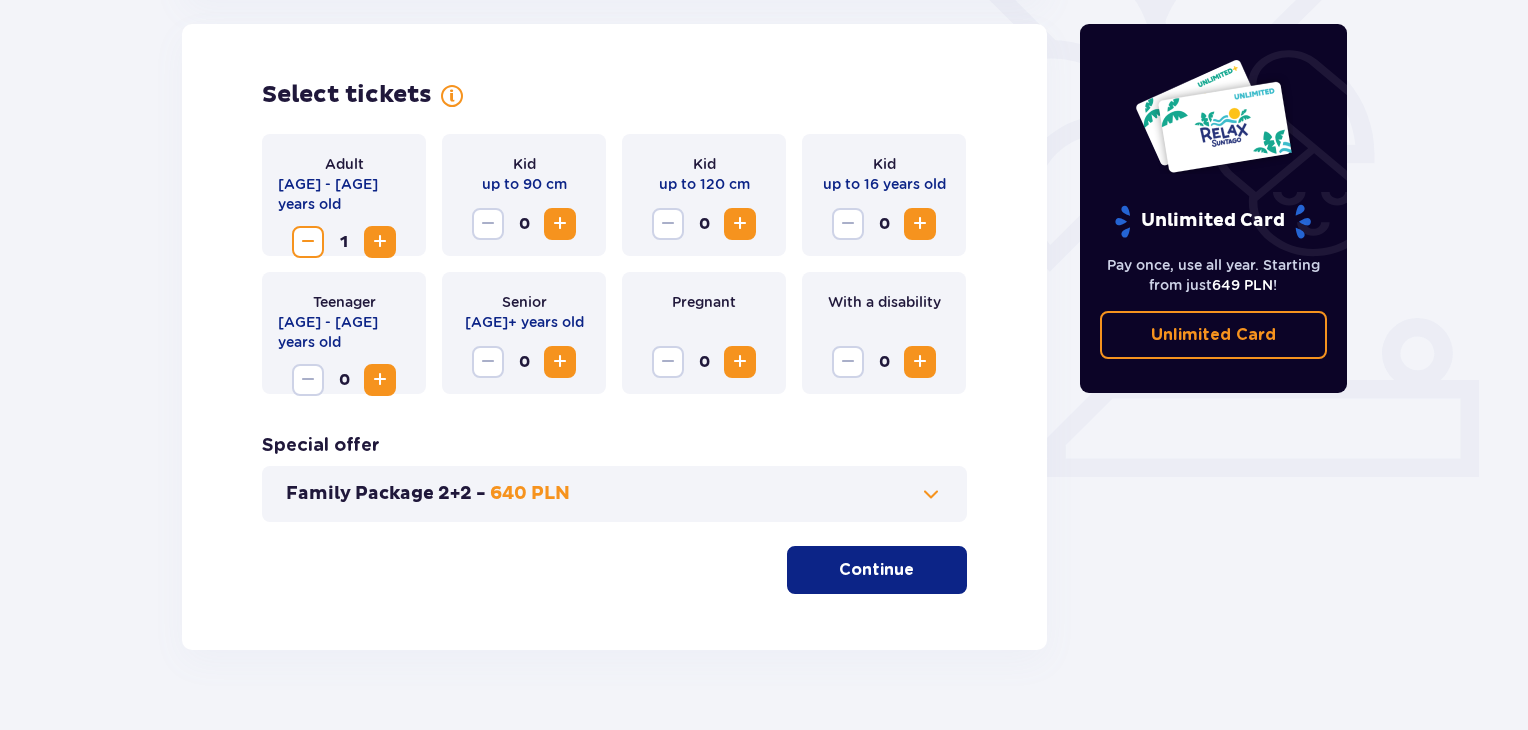 click at bounding box center (380, 242) 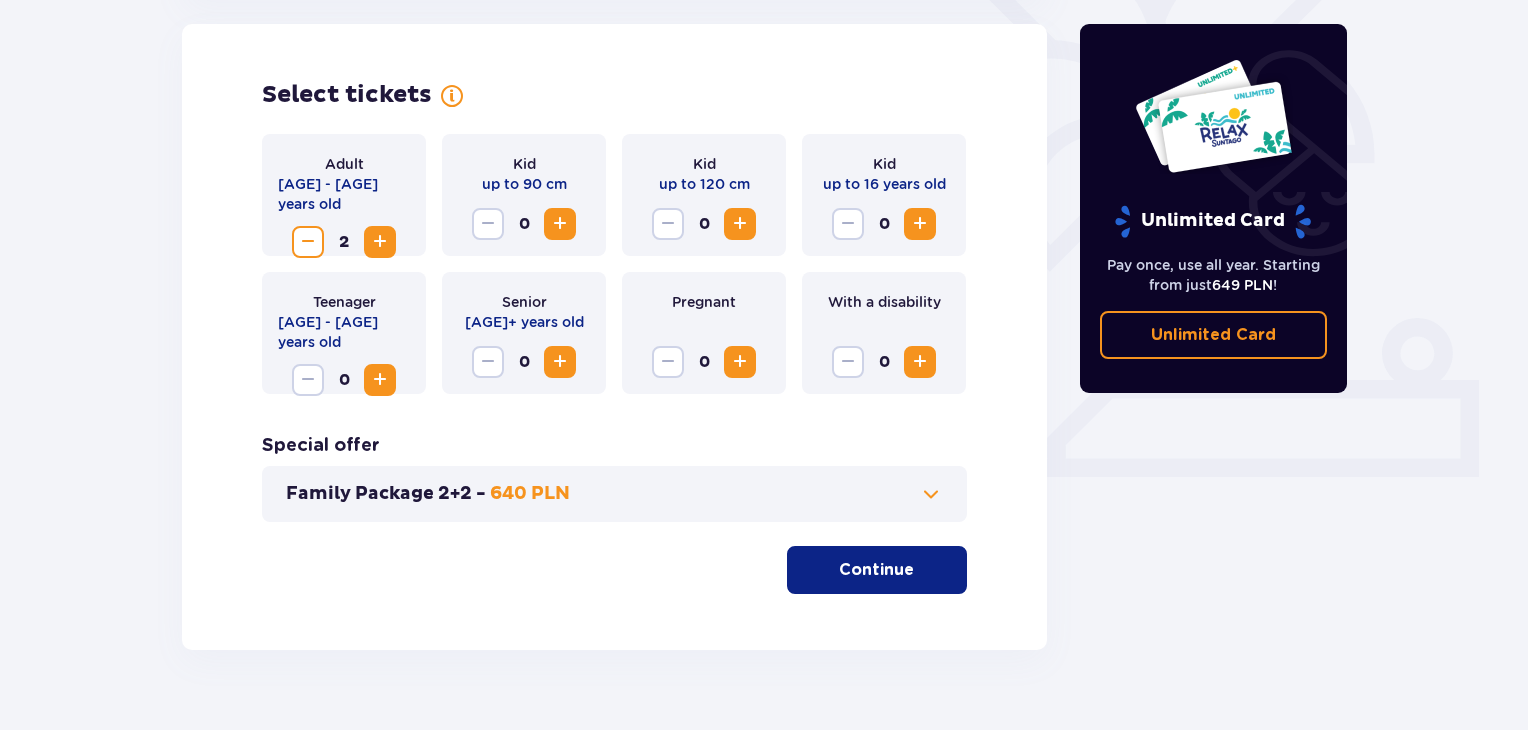click at bounding box center [380, 242] 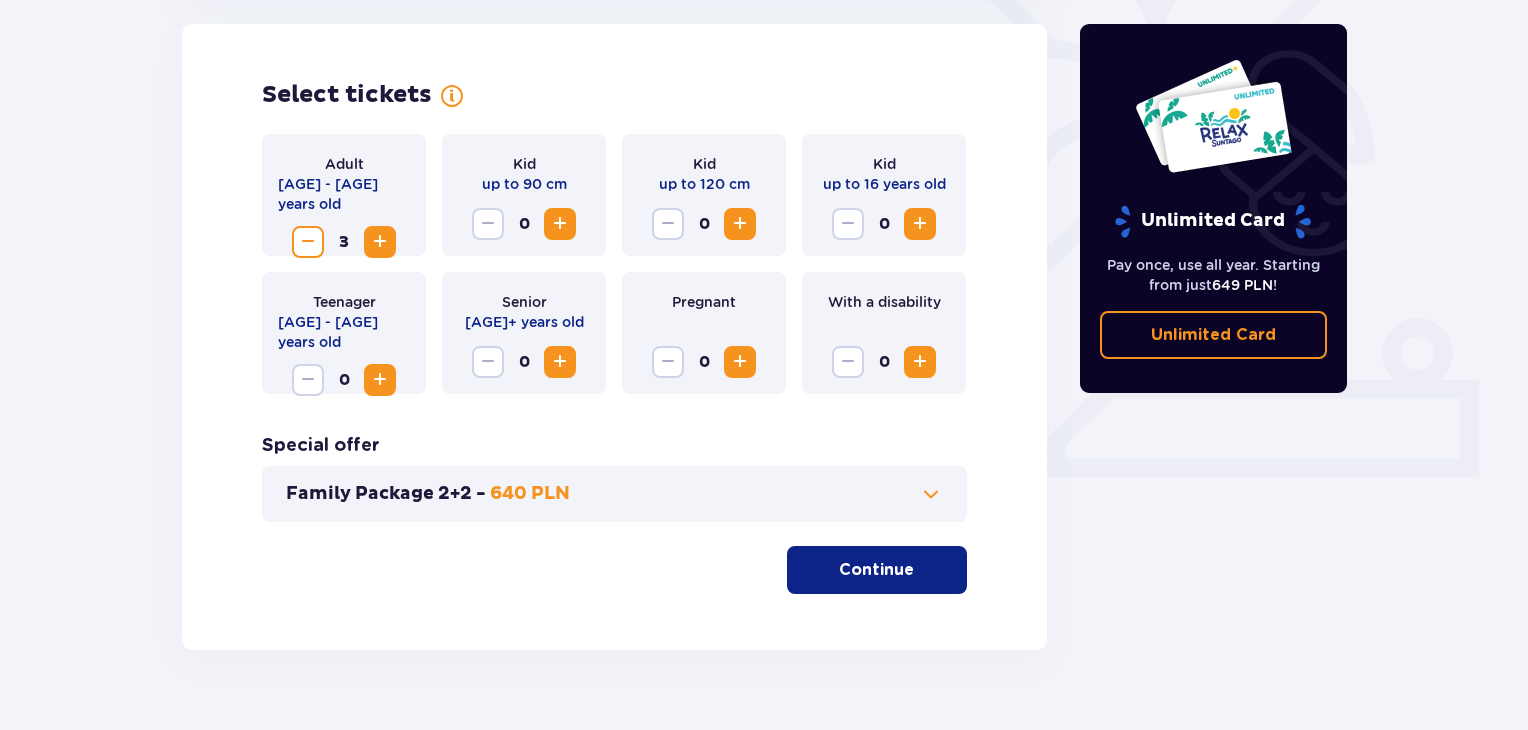 click at bounding box center (560, 224) 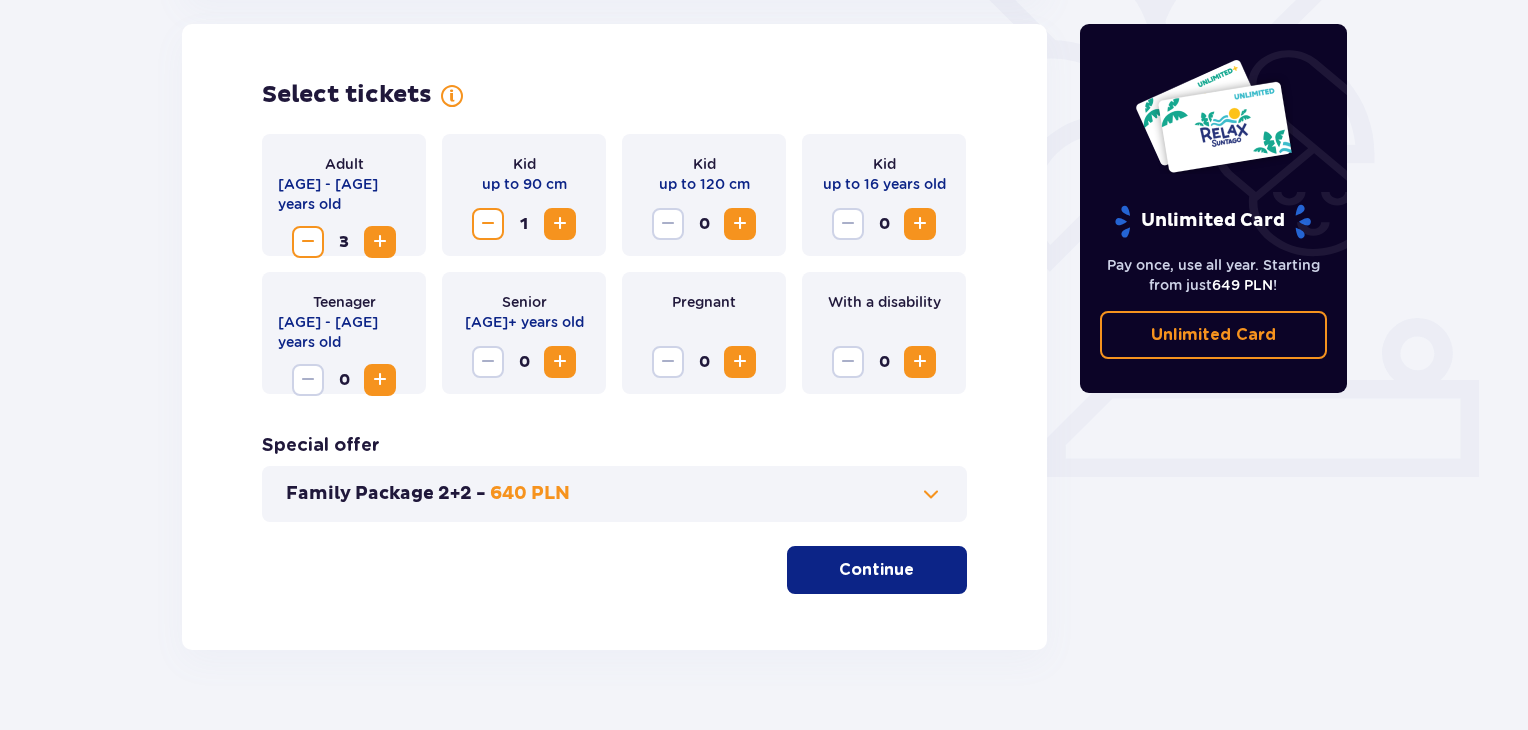 click on "Continue" at bounding box center (876, 570) 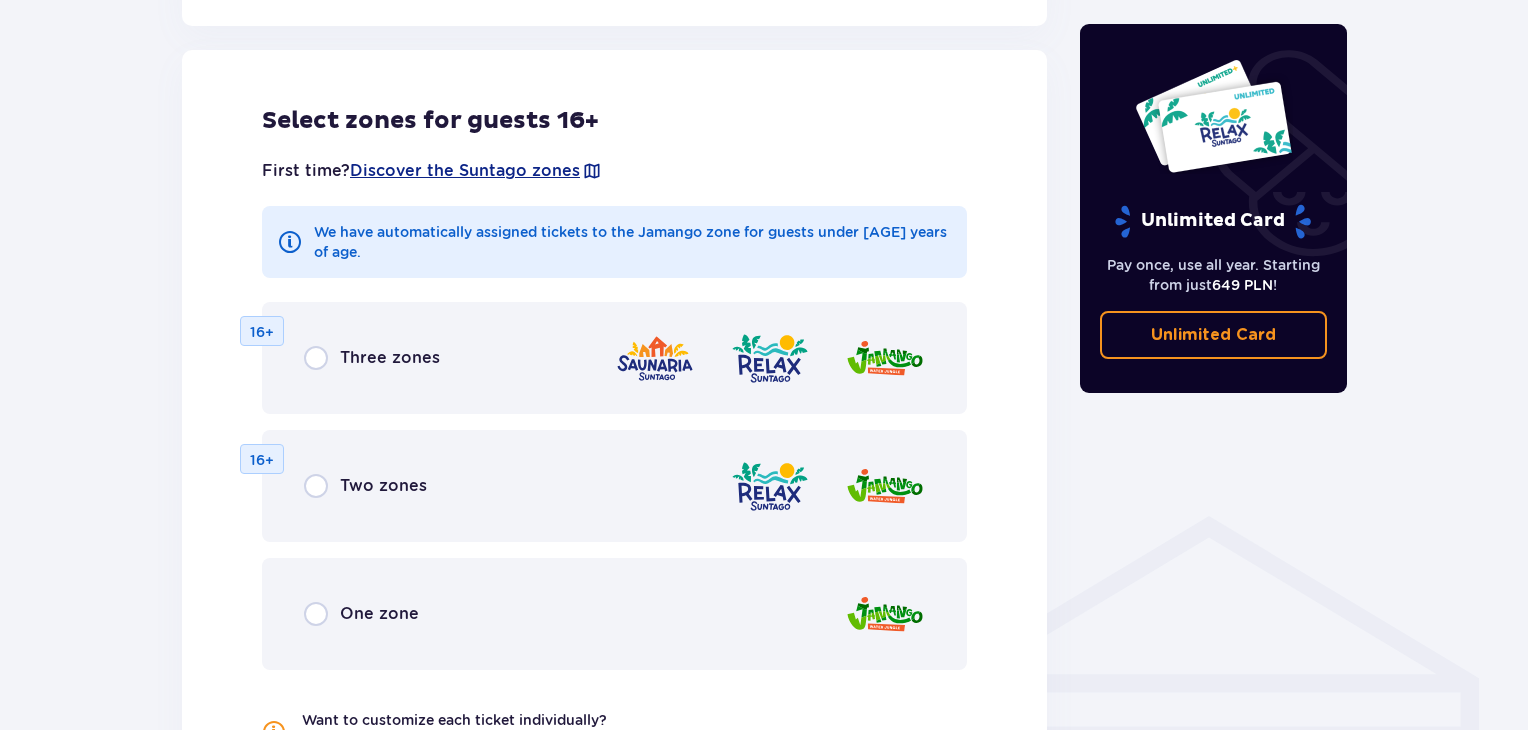 scroll, scrollTop: 1110, scrollLeft: 0, axis: vertical 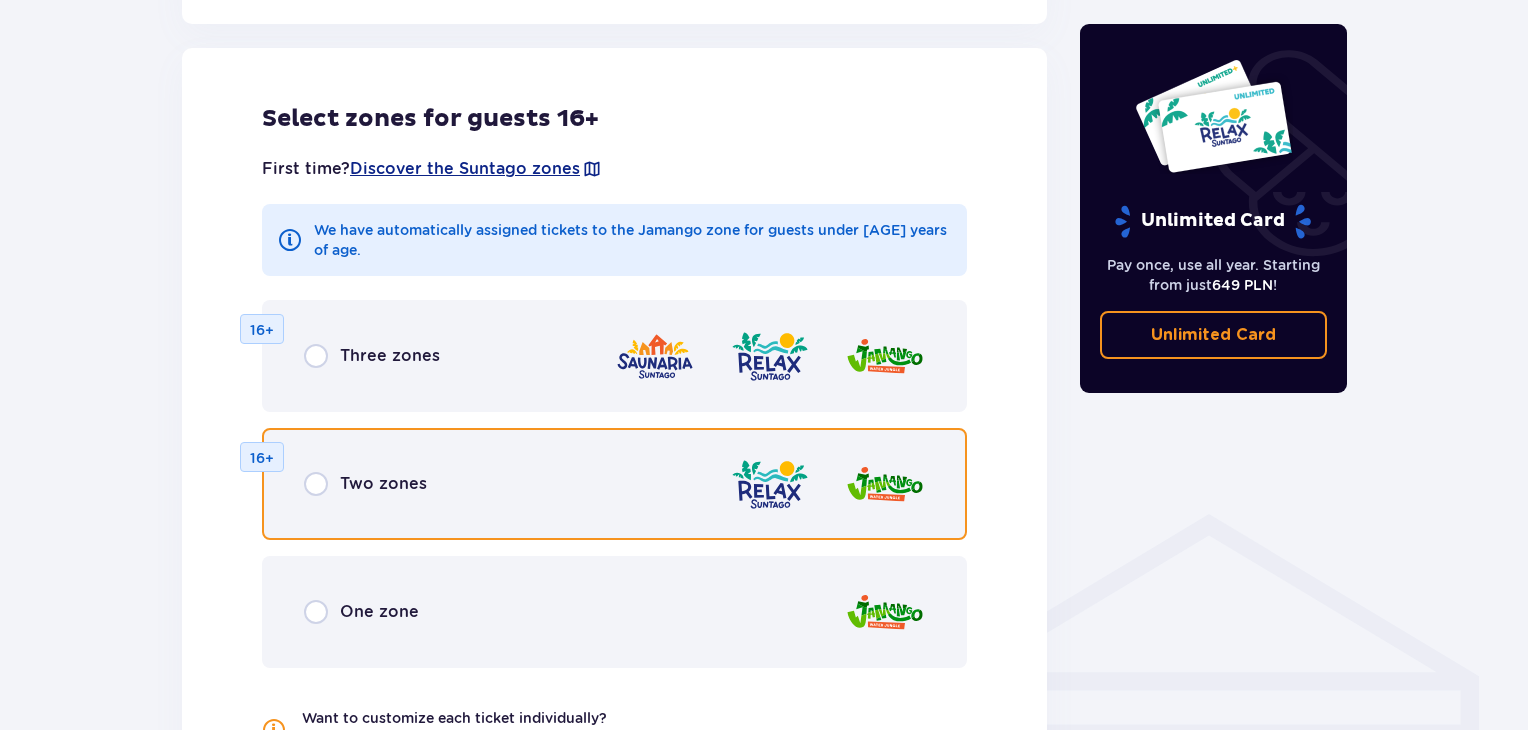 click at bounding box center (316, 484) 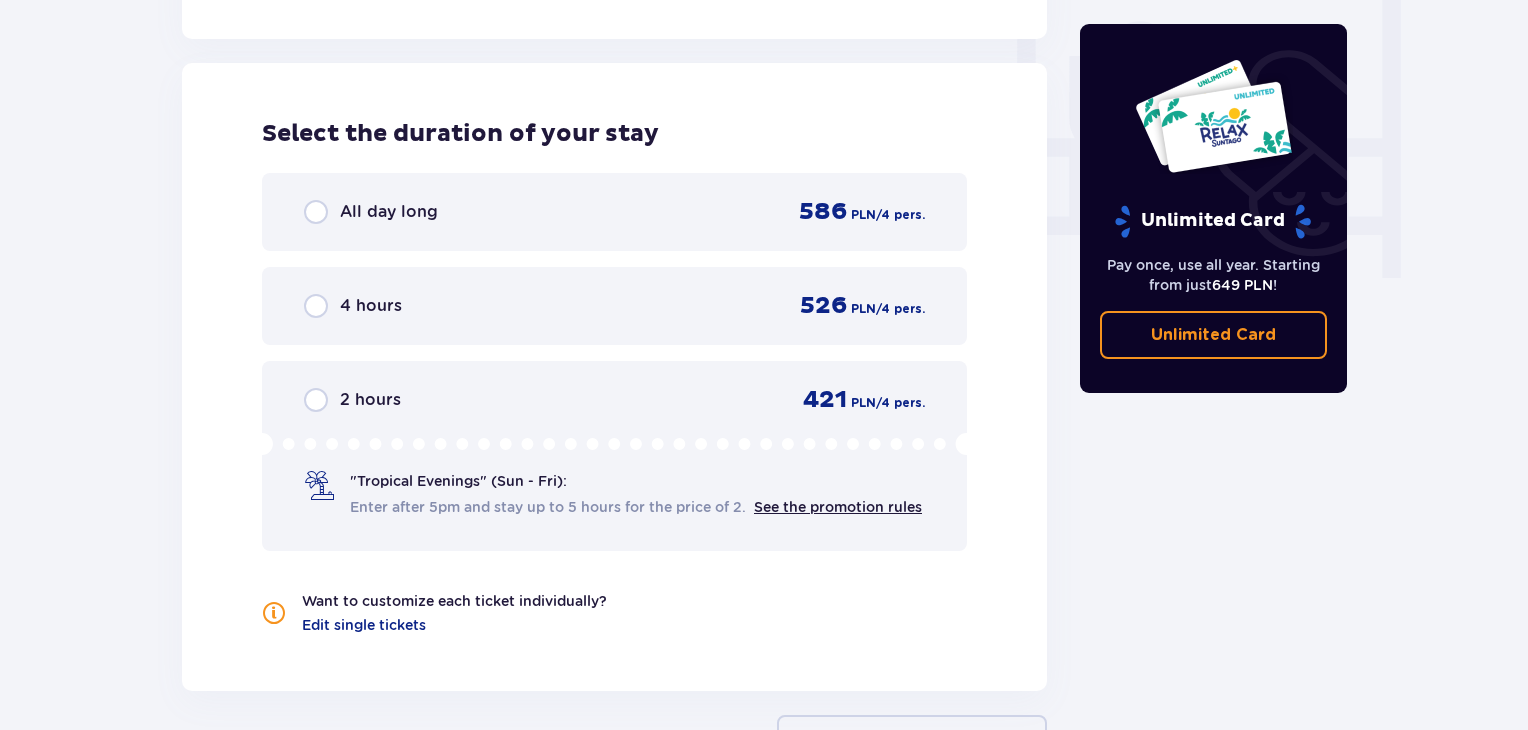 scroll, scrollTop: 1894, scrollLeft: 0, axis: vertical 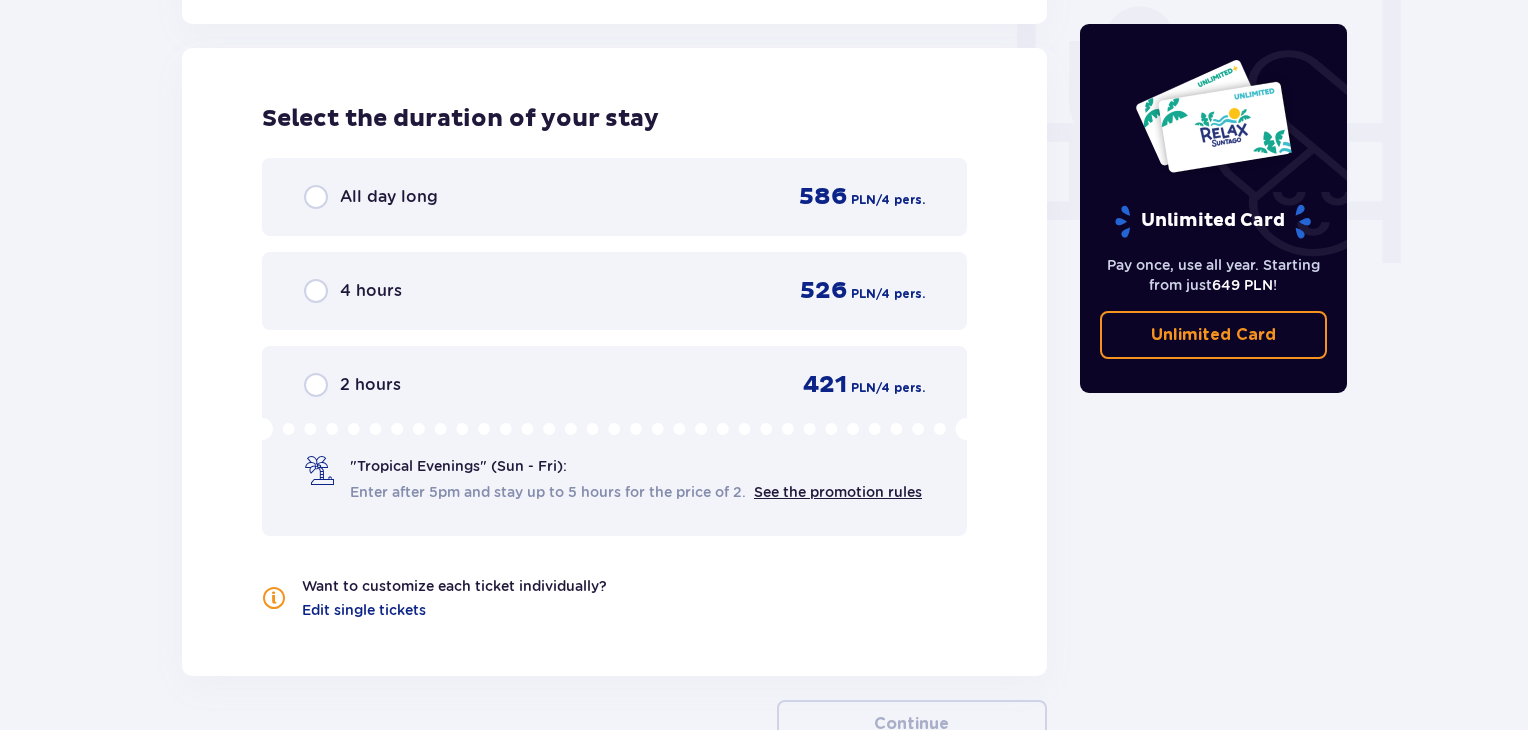 click on "All day long" at bounding box center (389, 196) 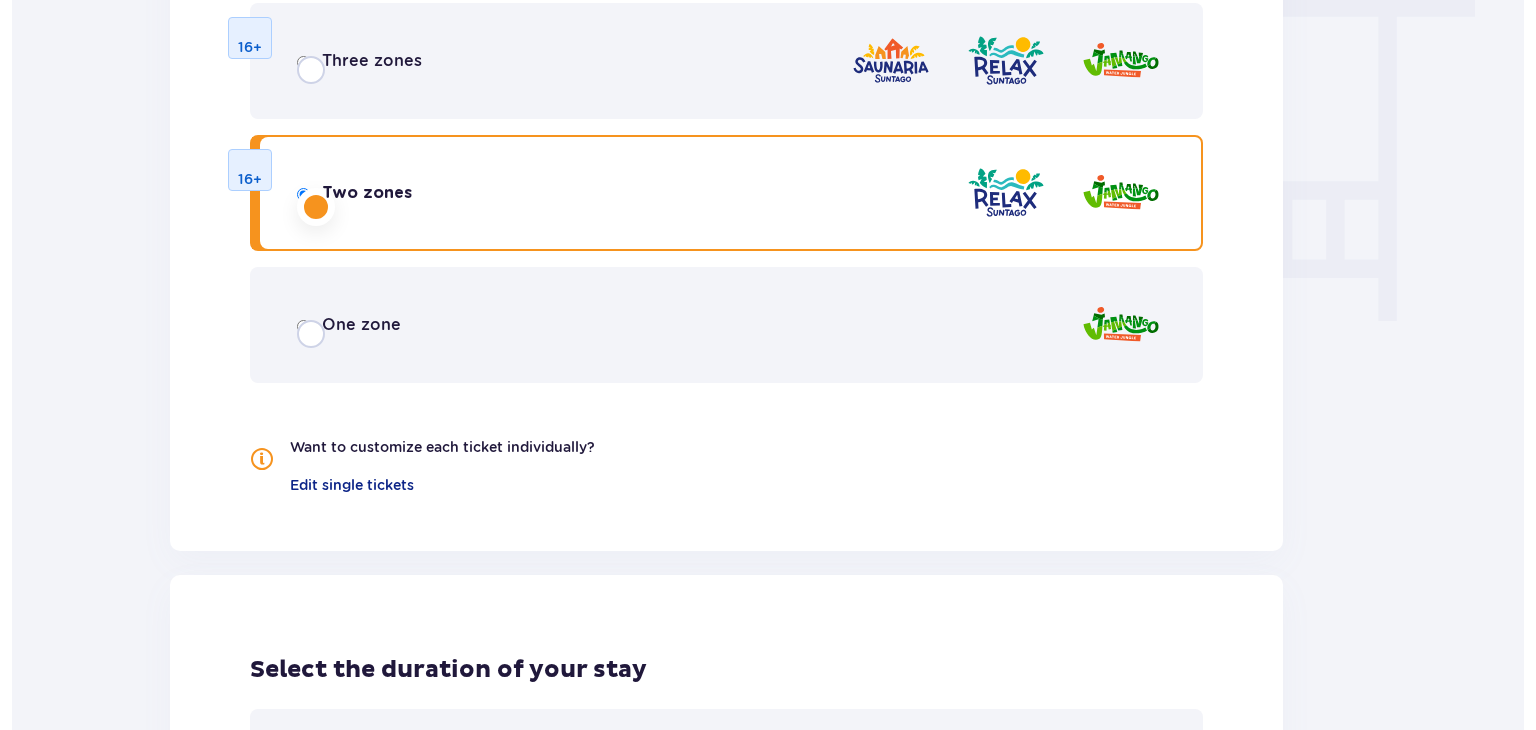 scroll, scrollTop: 0, scrollLeft: 0, axis: both 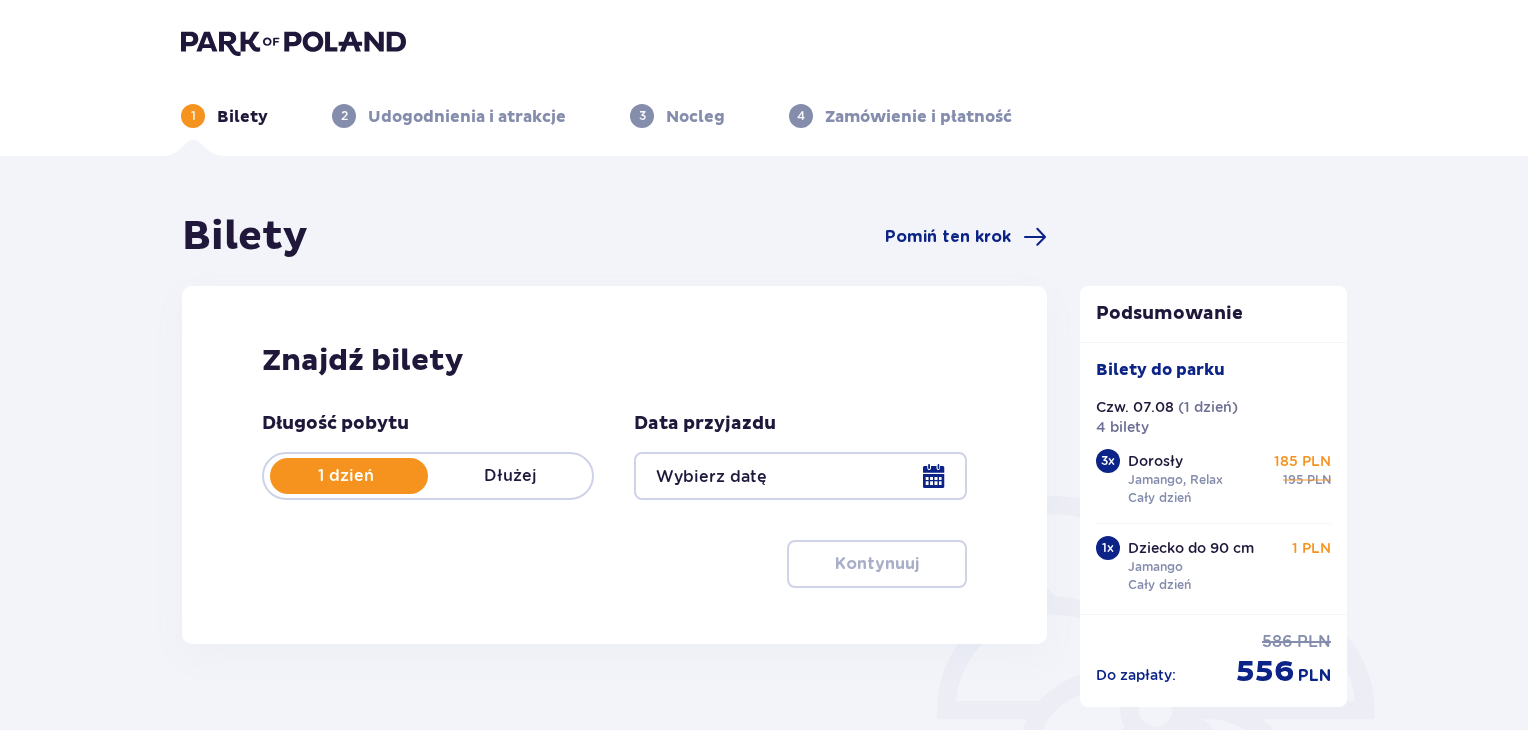 type on "07.08.25" 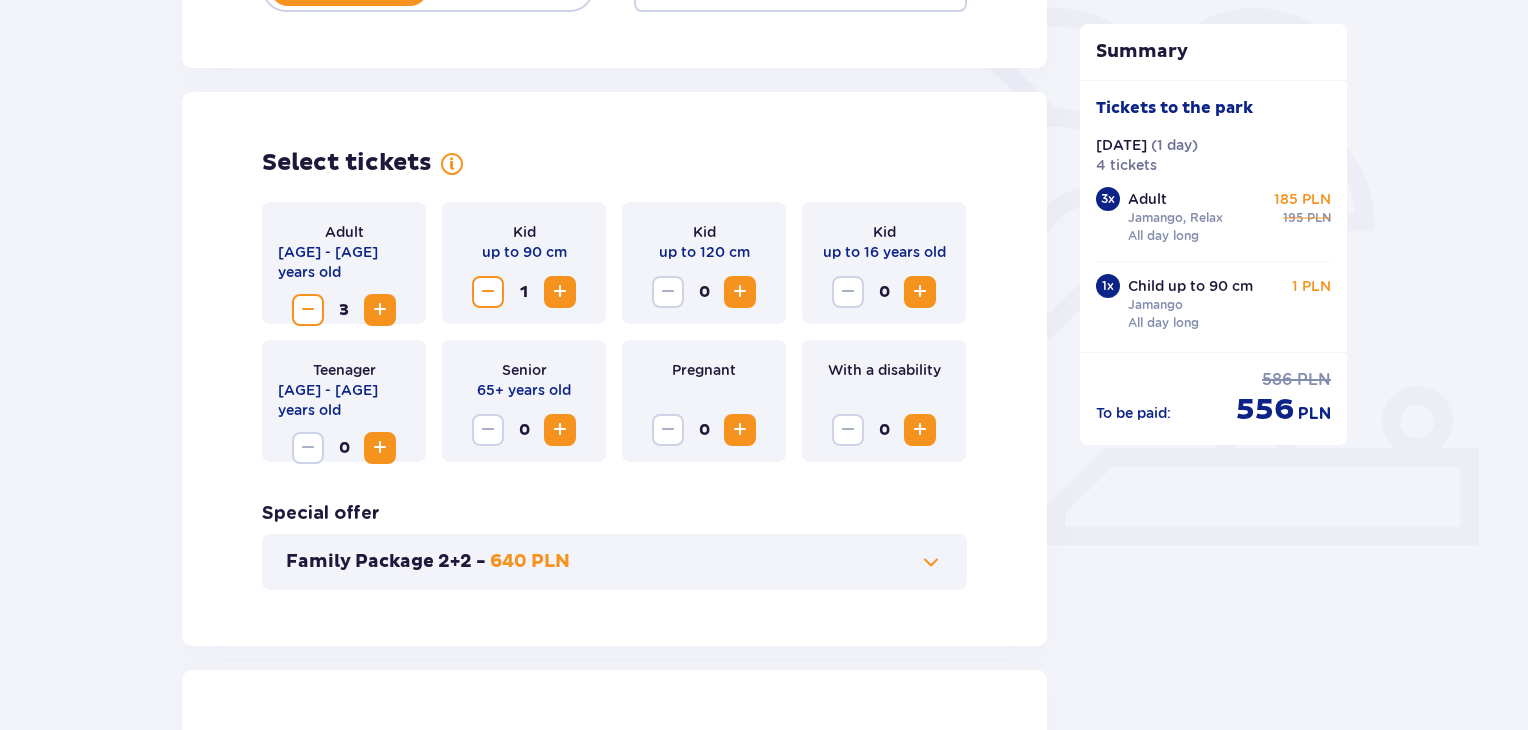 scroll, scrollTop: 523, scrollLeft: 0, axis: vertical 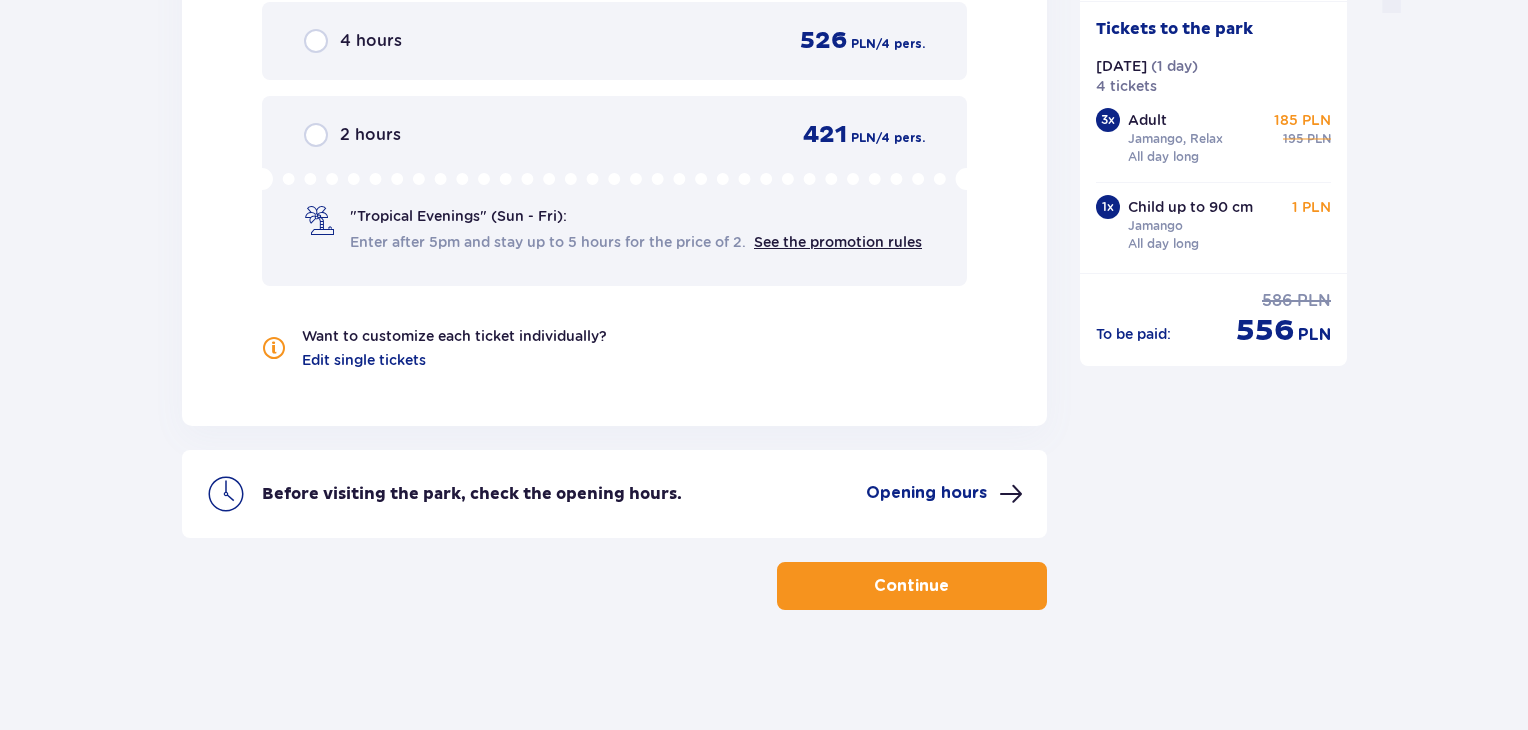 click on "Continue" at bounding box center [912, 586] 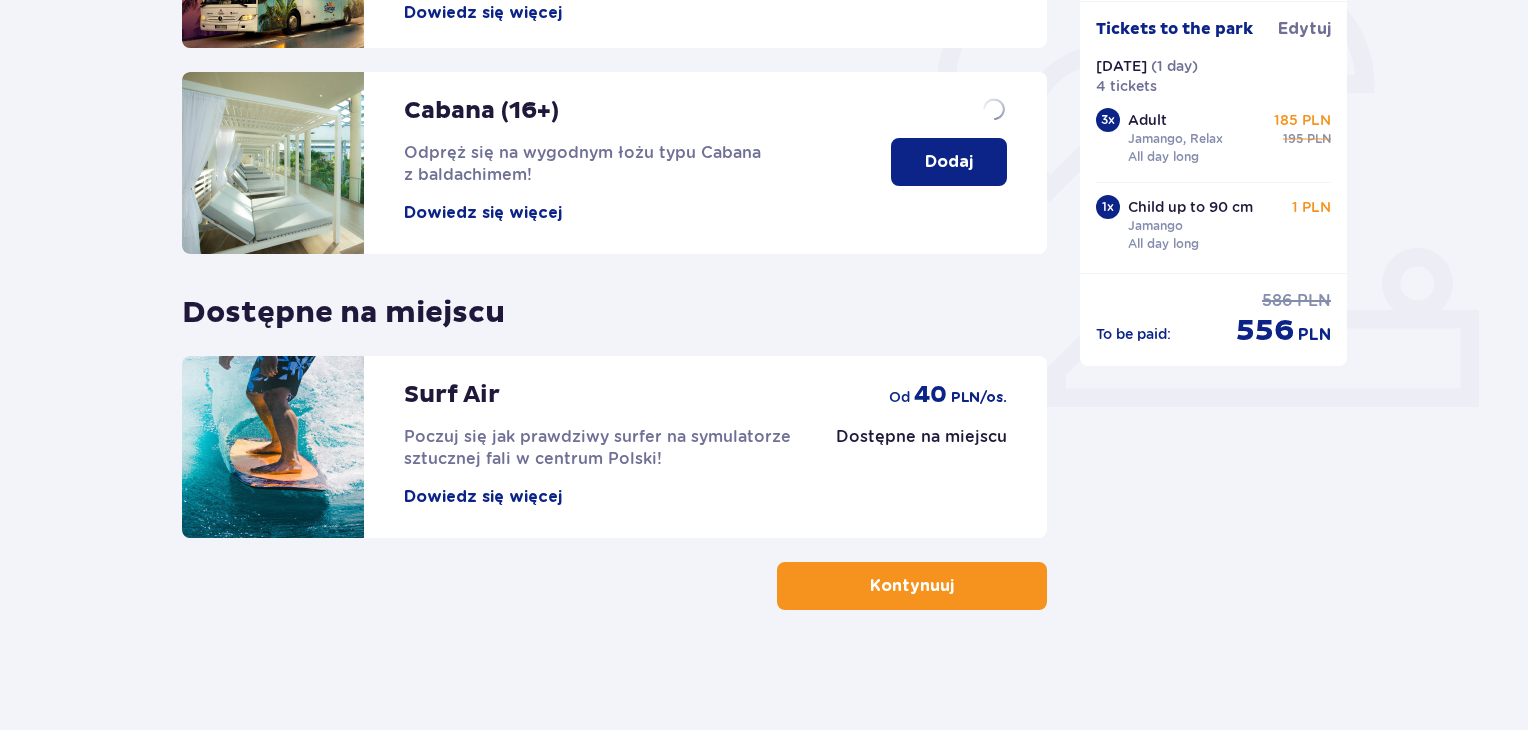 scroll, scrollTop: 0, scrollLeft: 0, axis: both 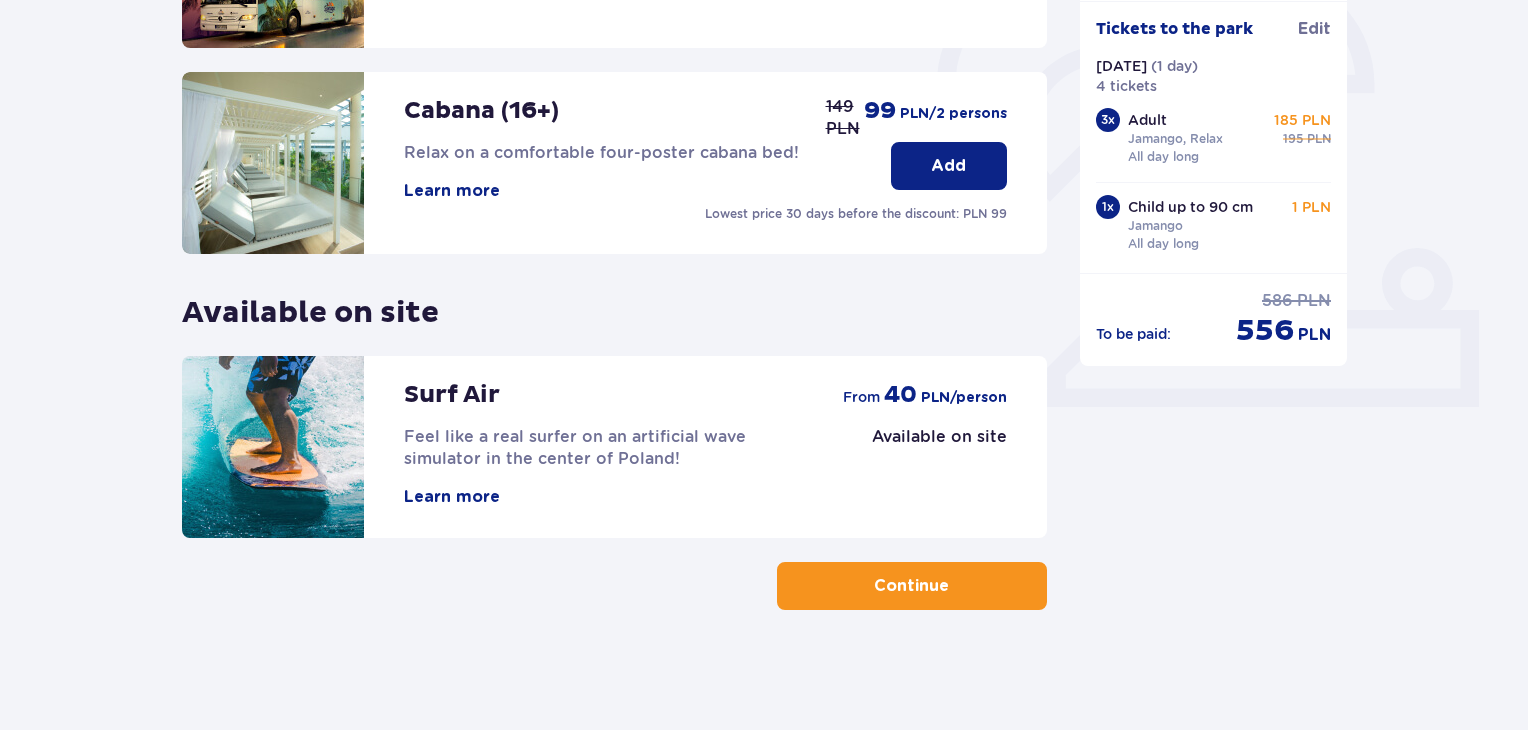 click on "Continue" at bounding box center [912, 586] 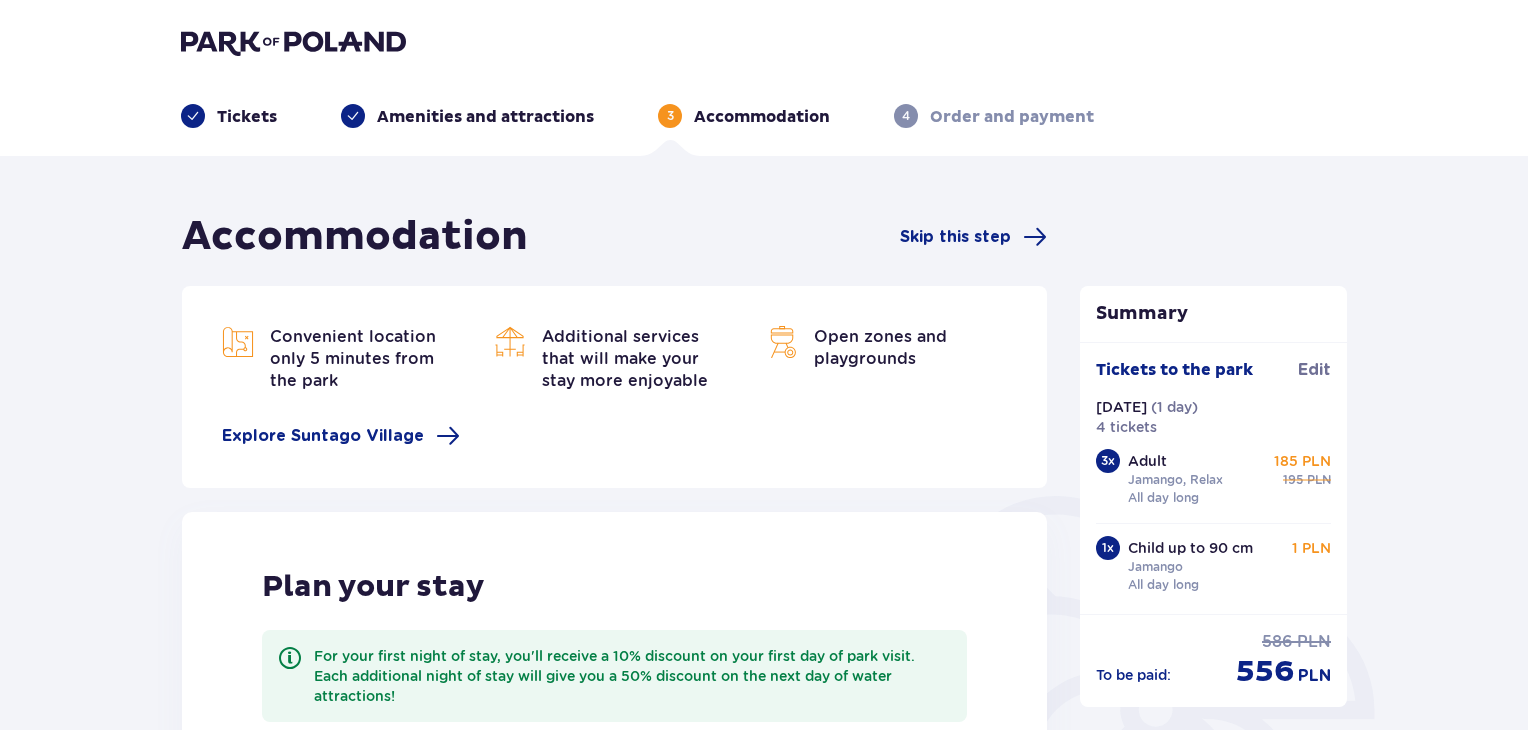 scroll, scrollTop: 0, scrollLeft: 0, axis: both 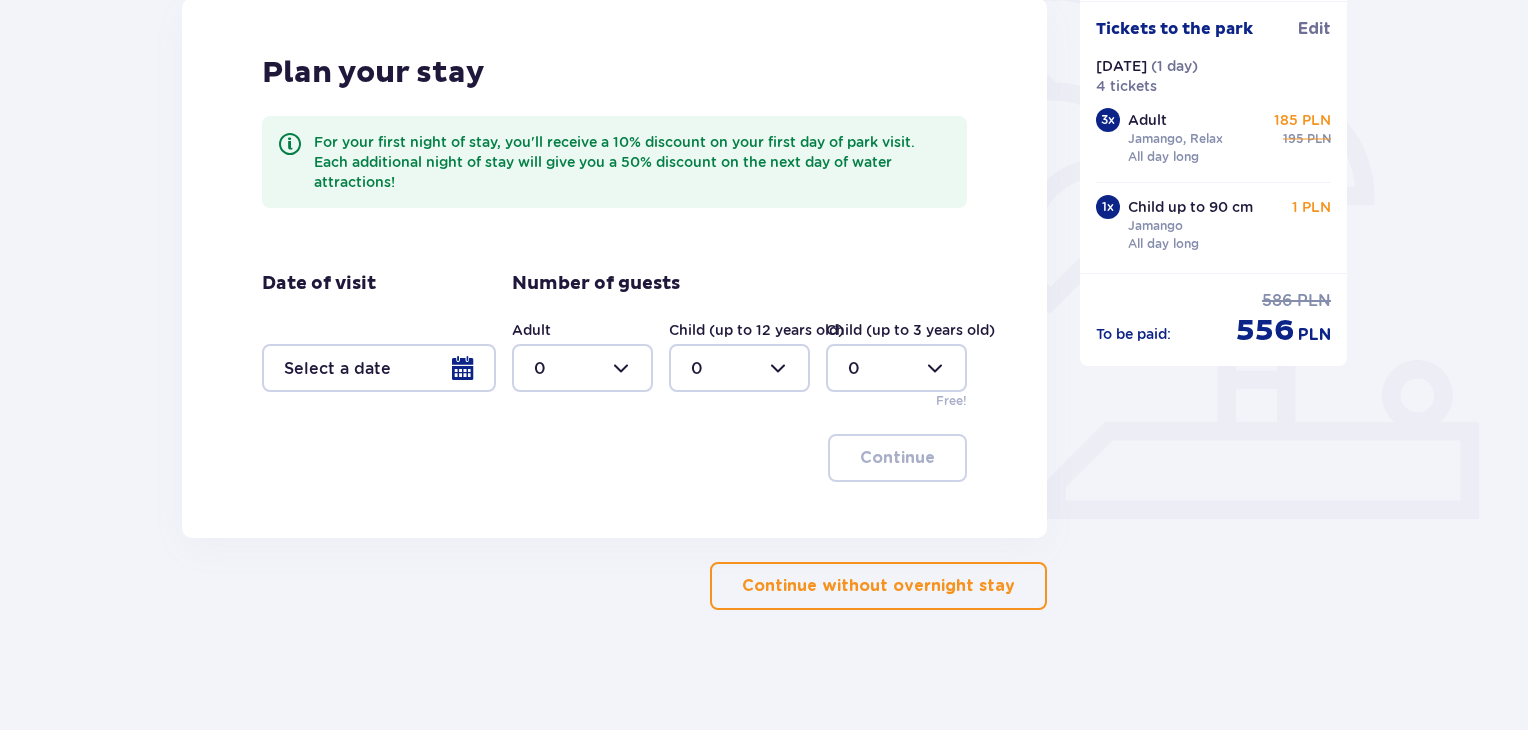 click on "Continue without overnight stay" at bounding box center [878, 586] 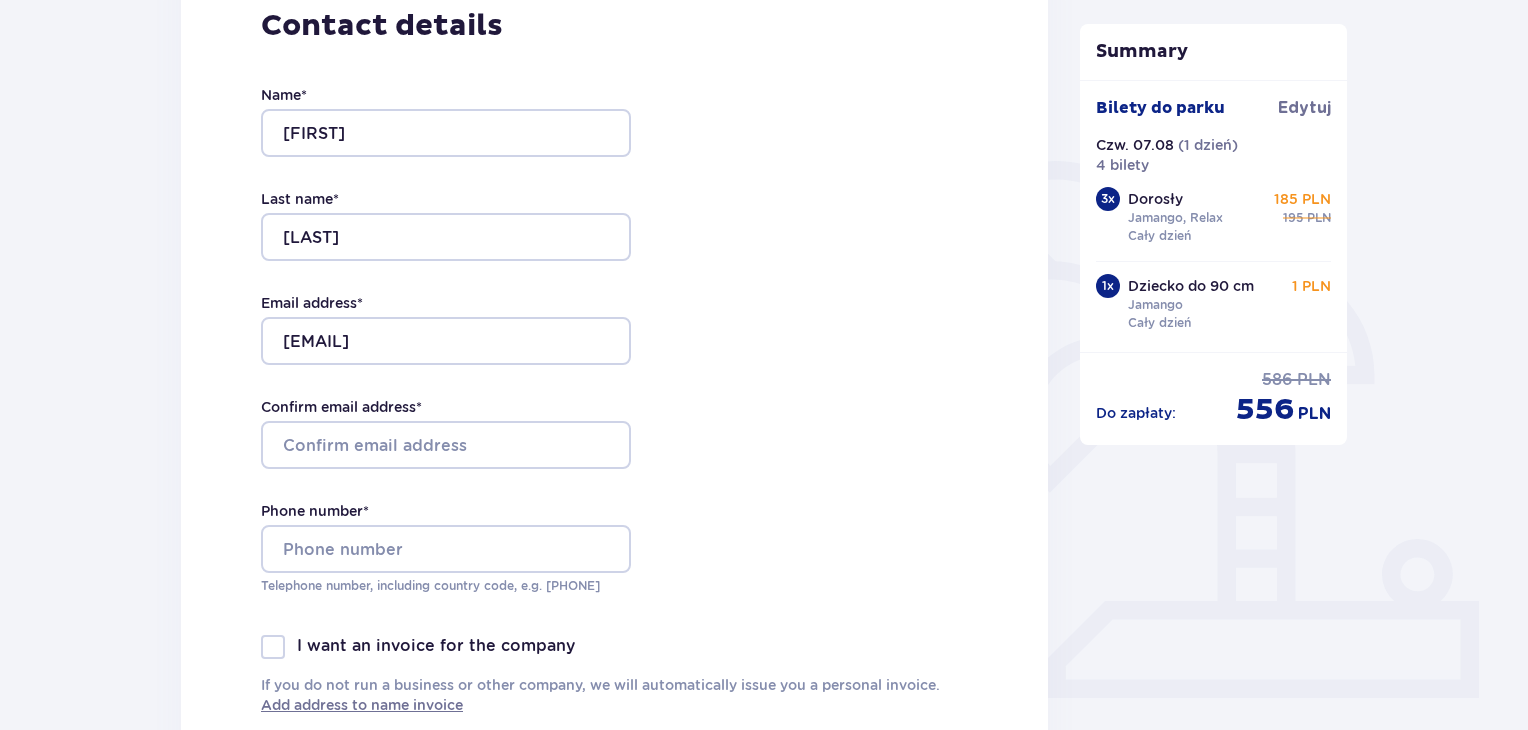 type on "Gruhang" 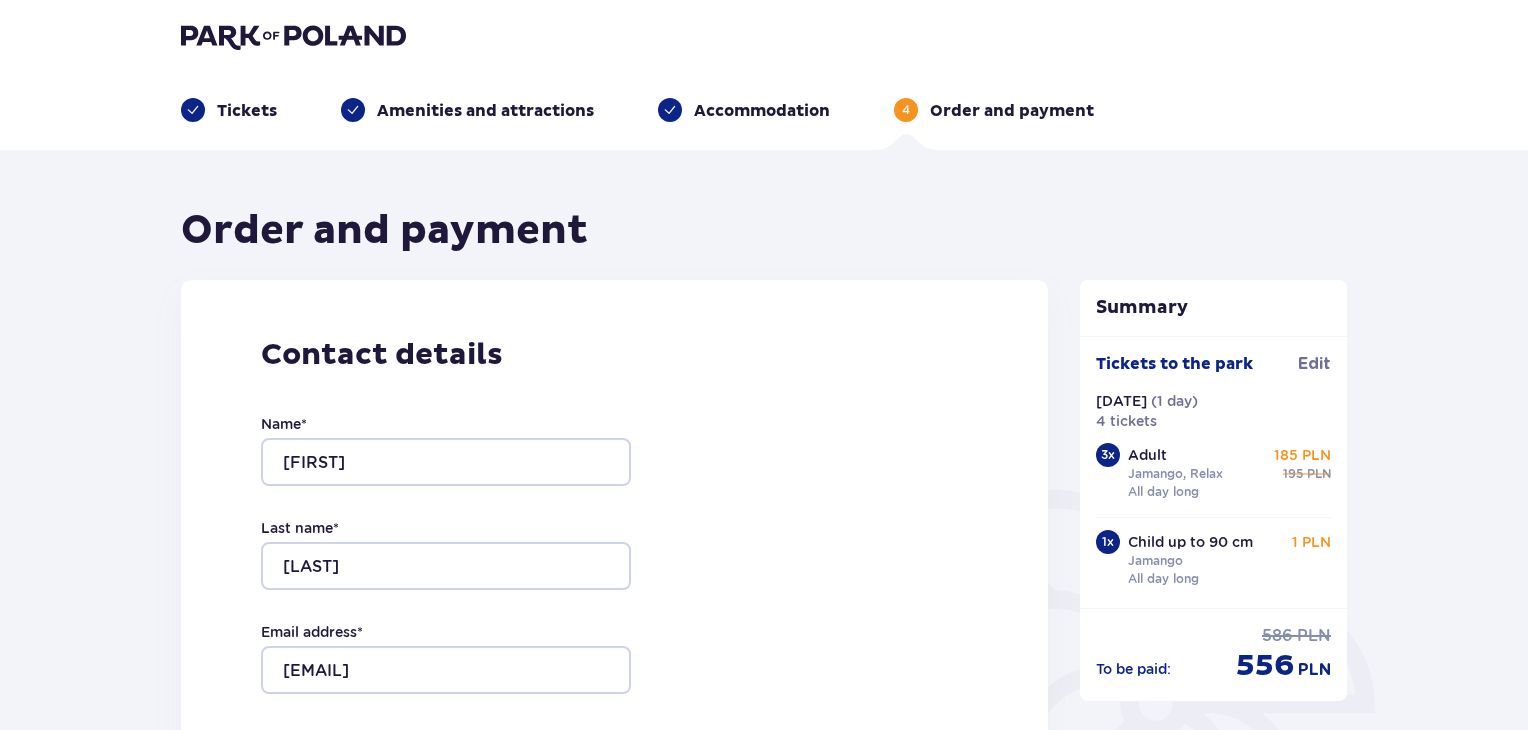 scroll, scrollTop: 0, scrollLeft: 0, axis: both 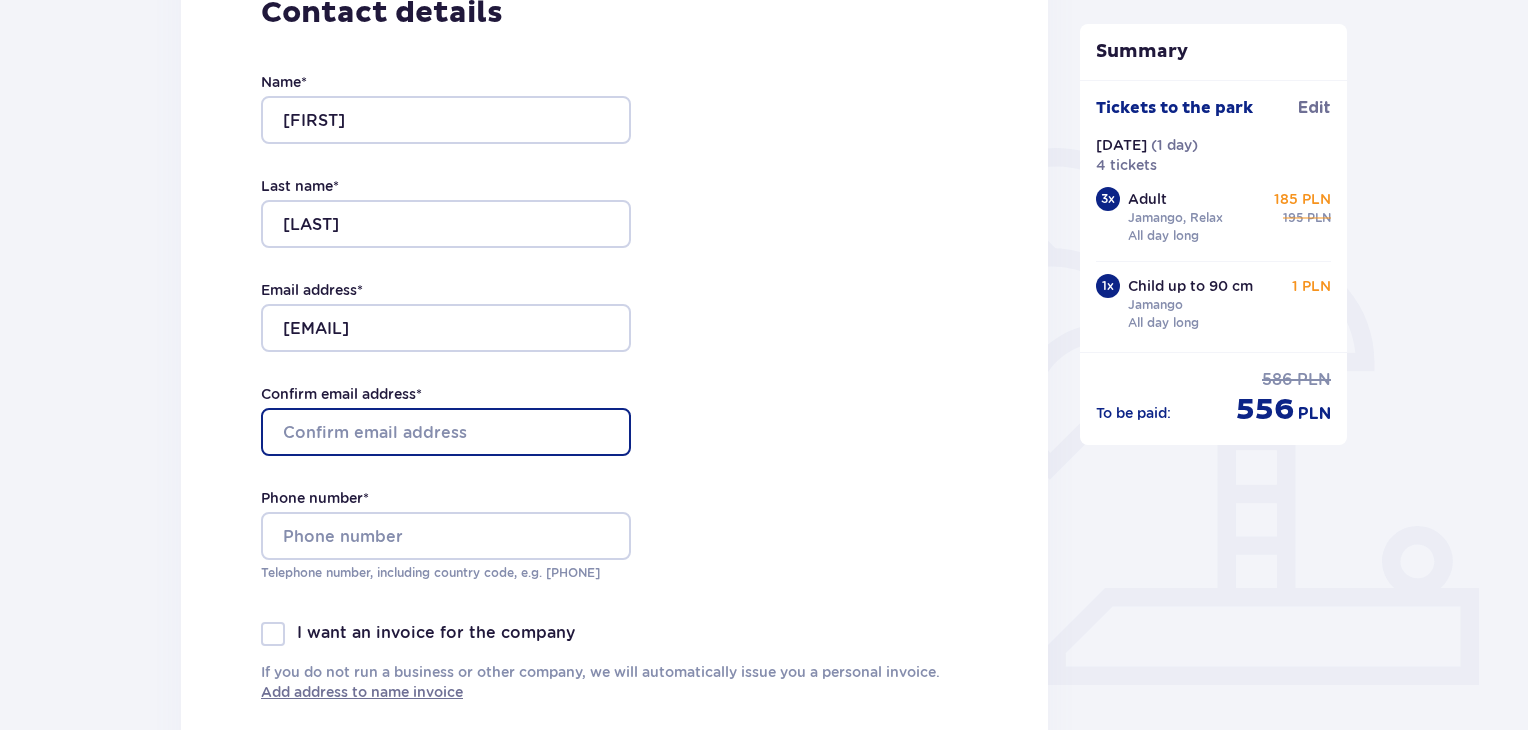 click on "Confirm email address  *" at bounding box center [446, 432] 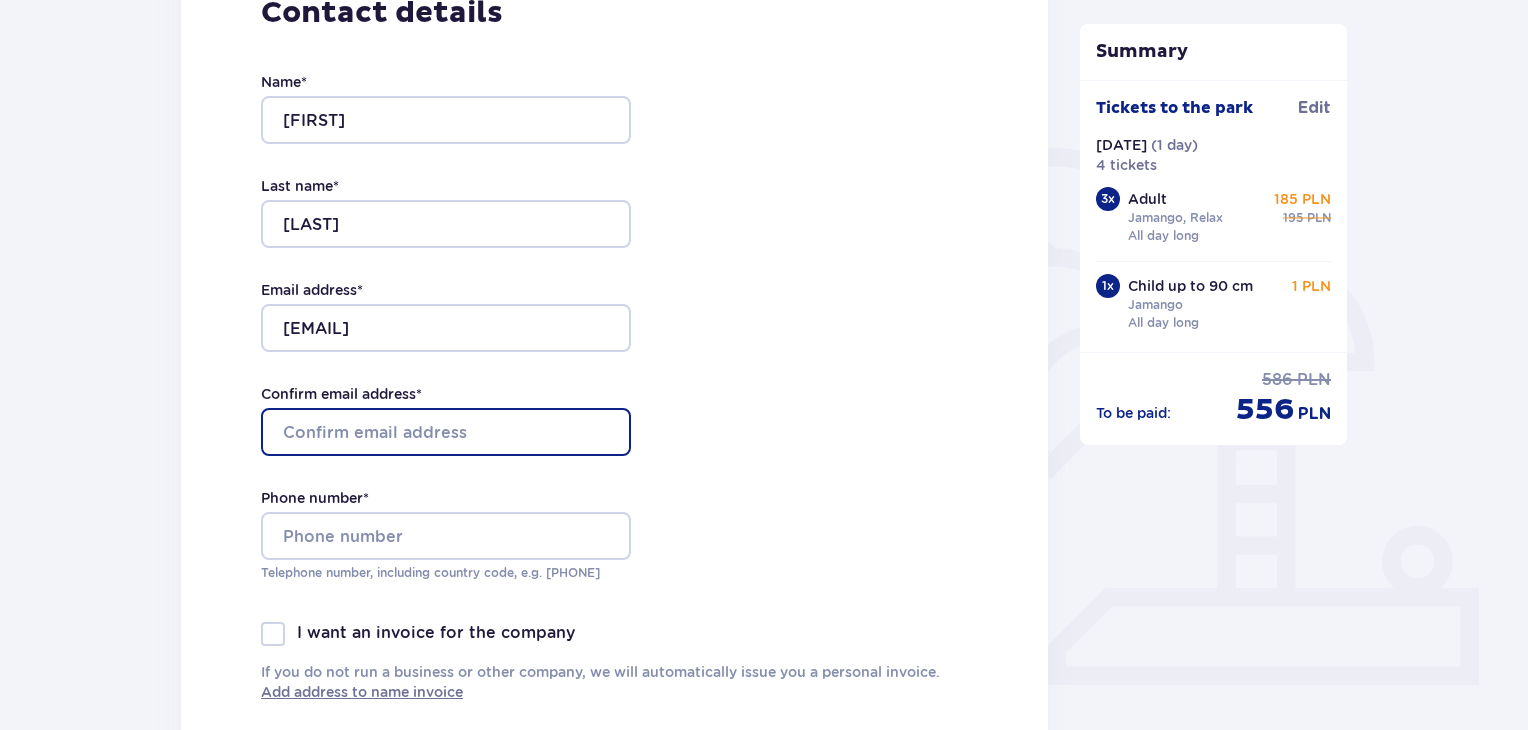 type on "gruhang.patel@gmail.com" 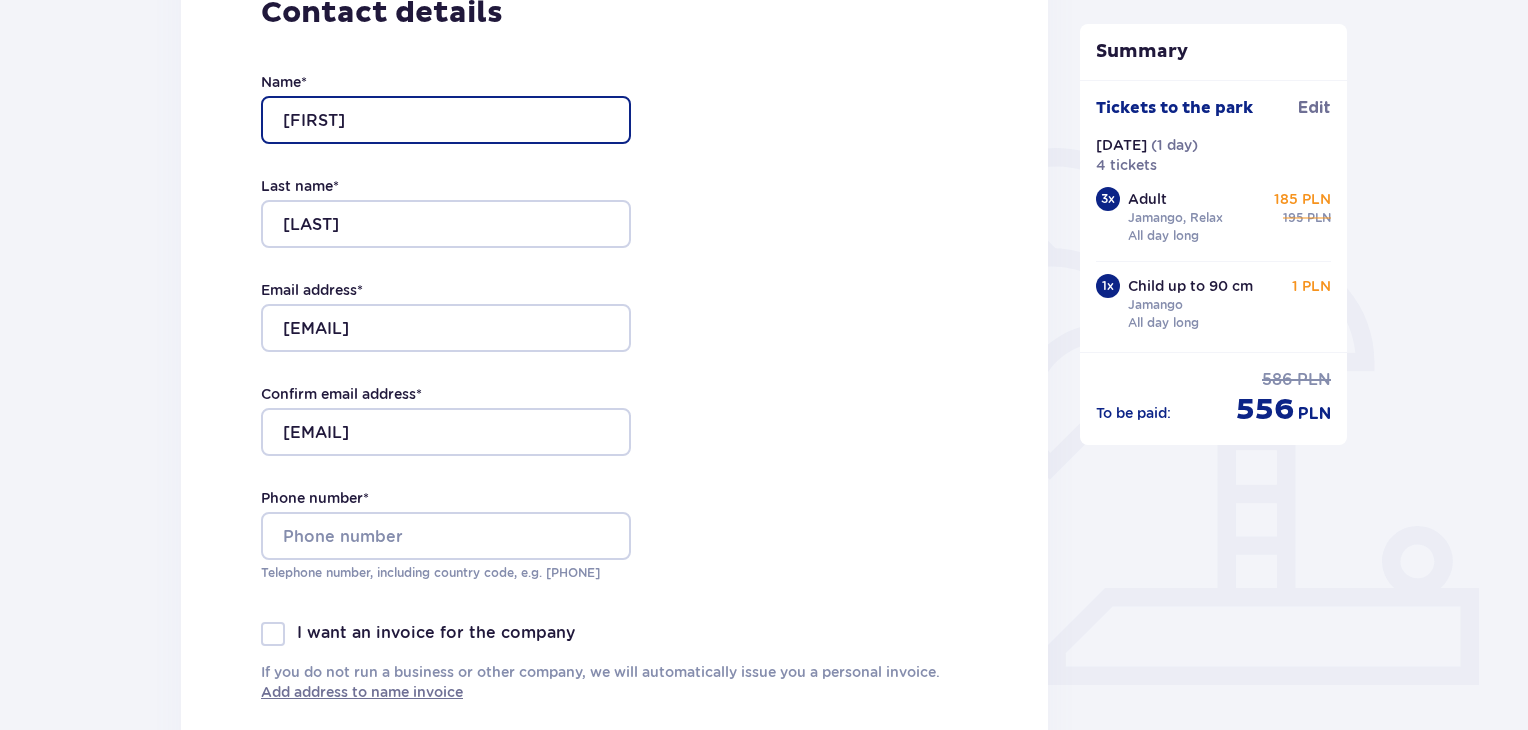 type on "GRUHANG JITENDRABHAI" 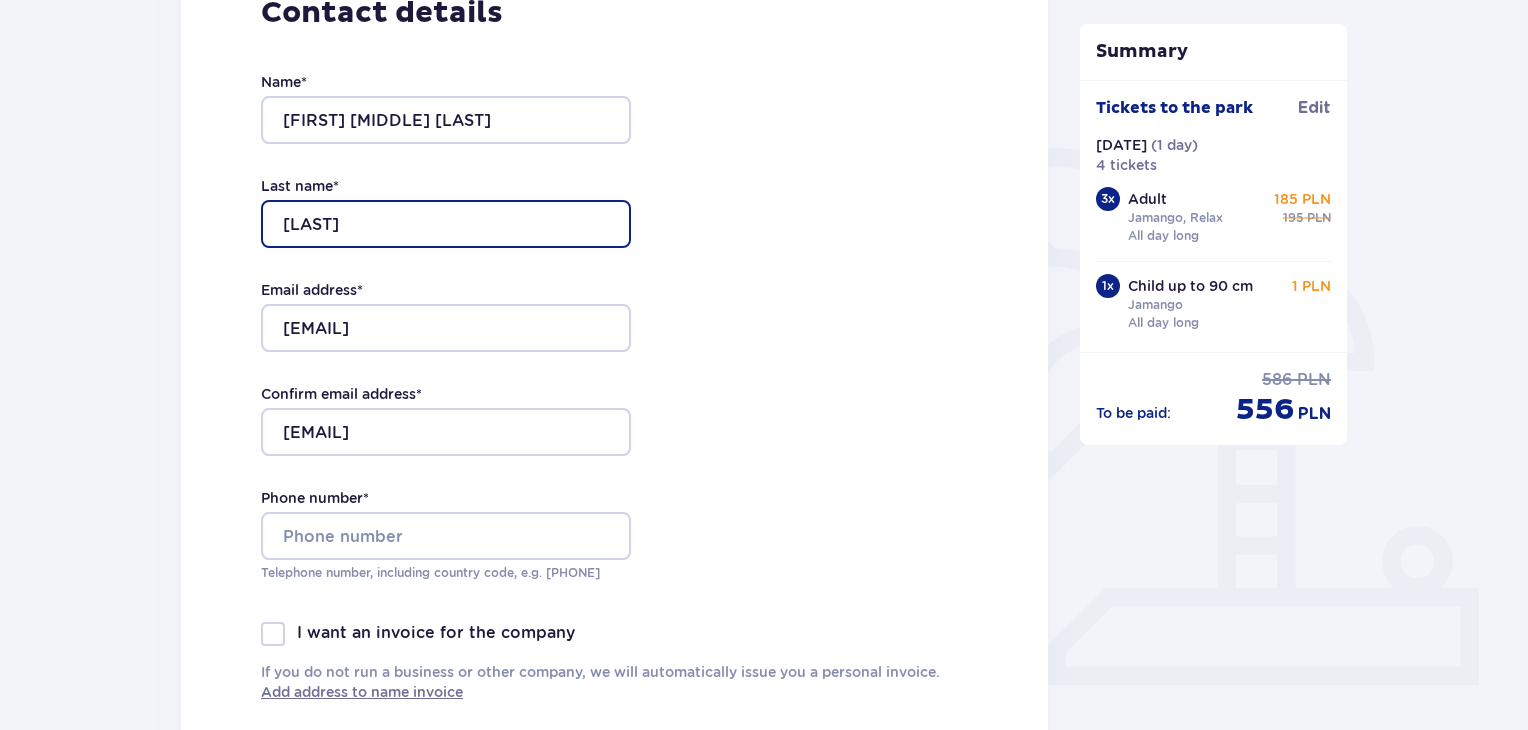 type on "PATEL" 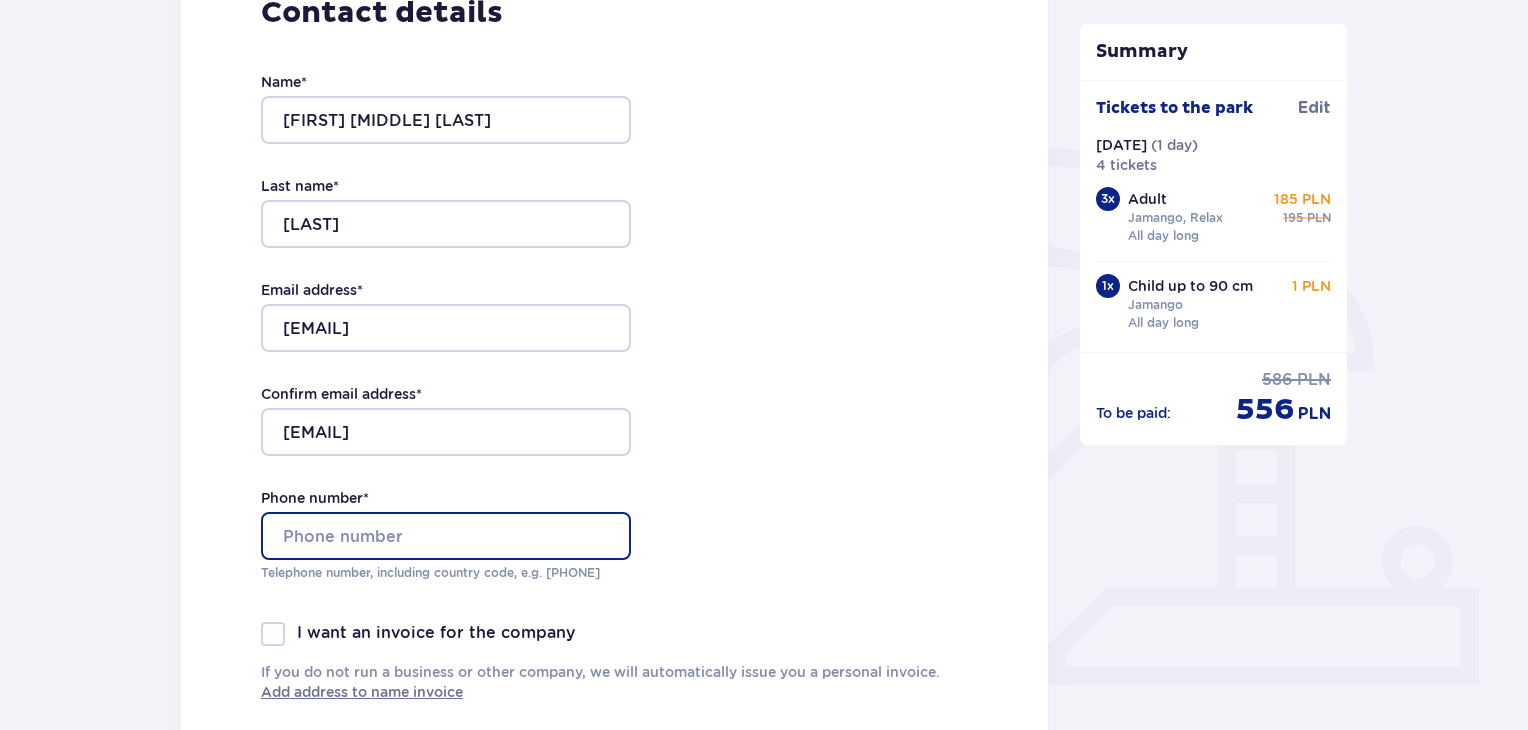 type on "729663296" 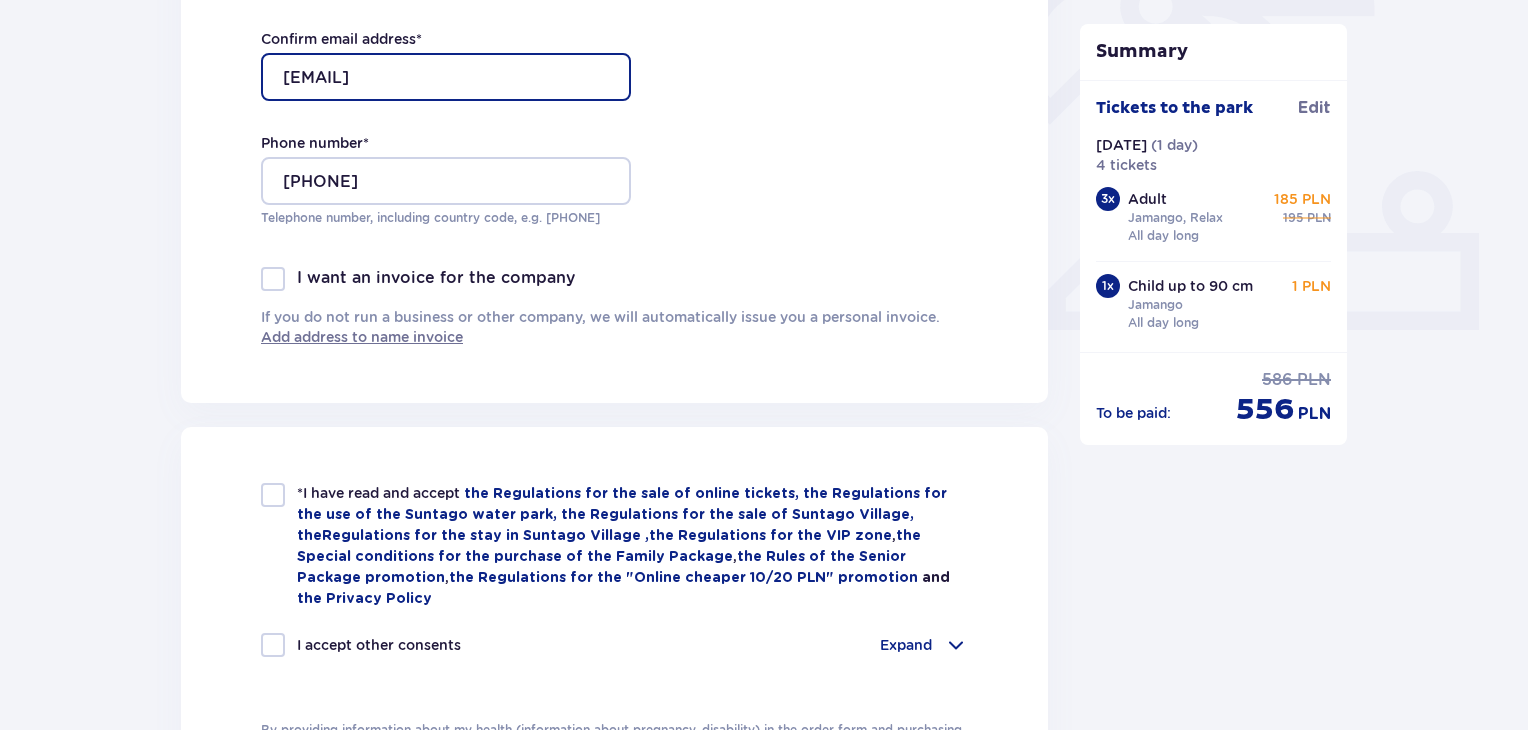 scroll, scrollTop: 798, scrollLeft: 0, axis: vertical 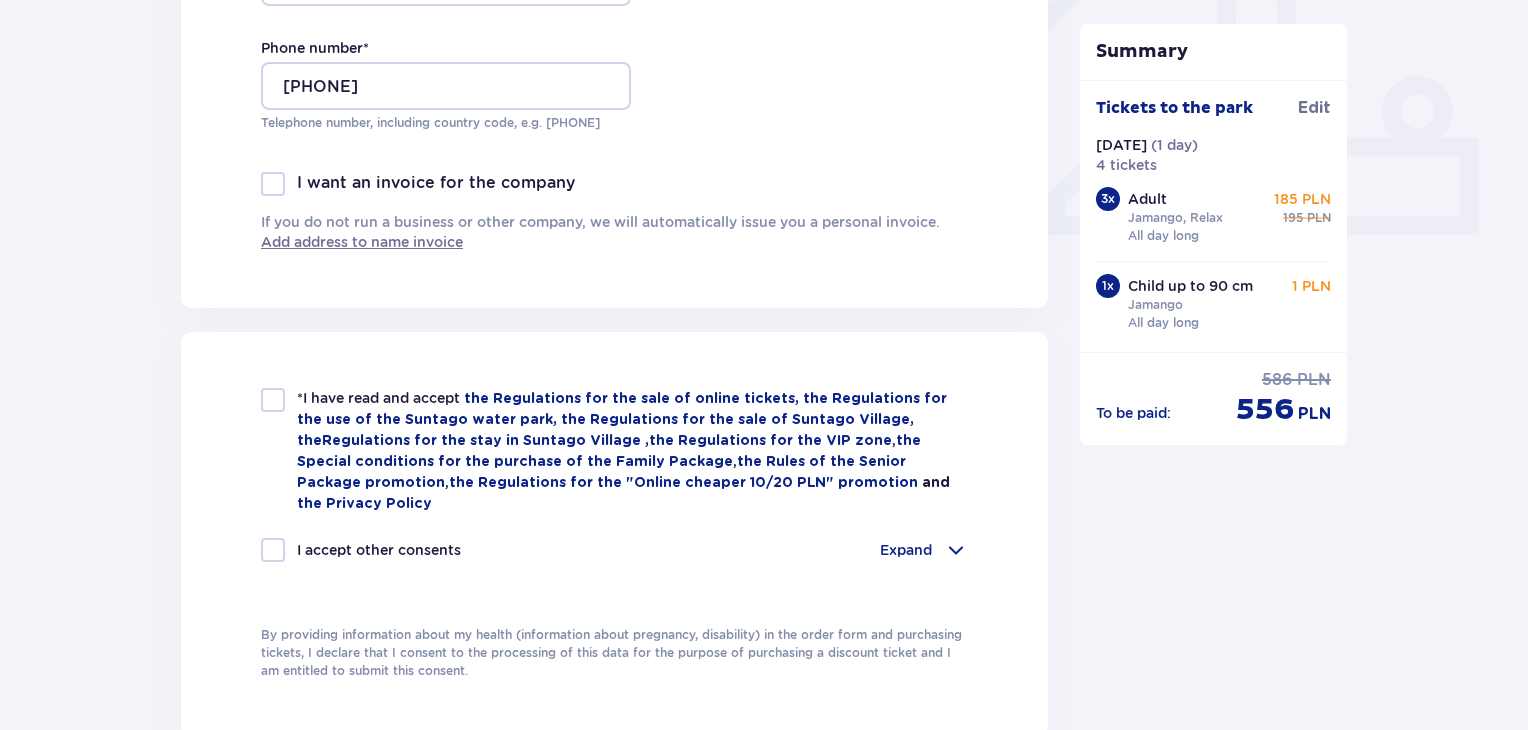 click at bounding box center (273, 400) 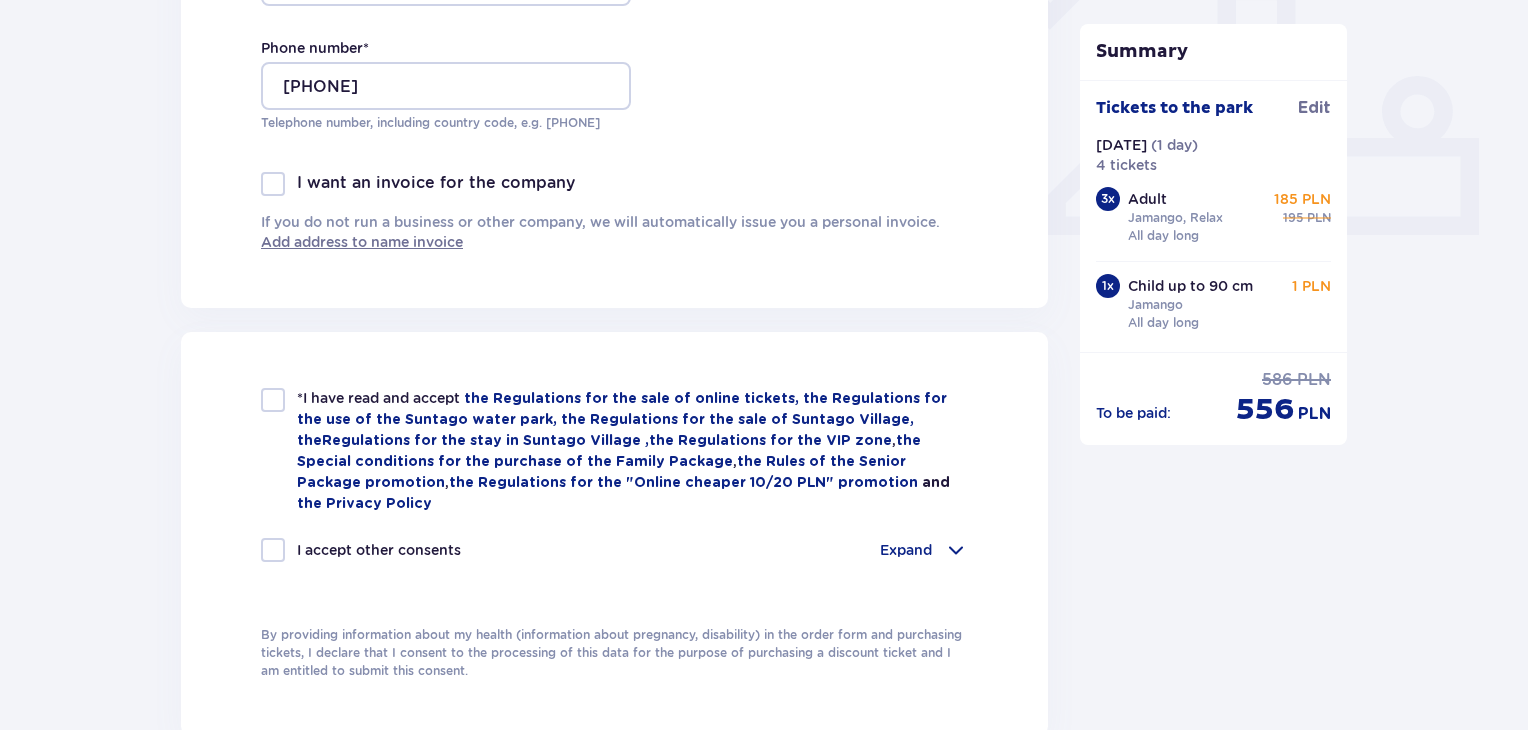checkbox on "true" 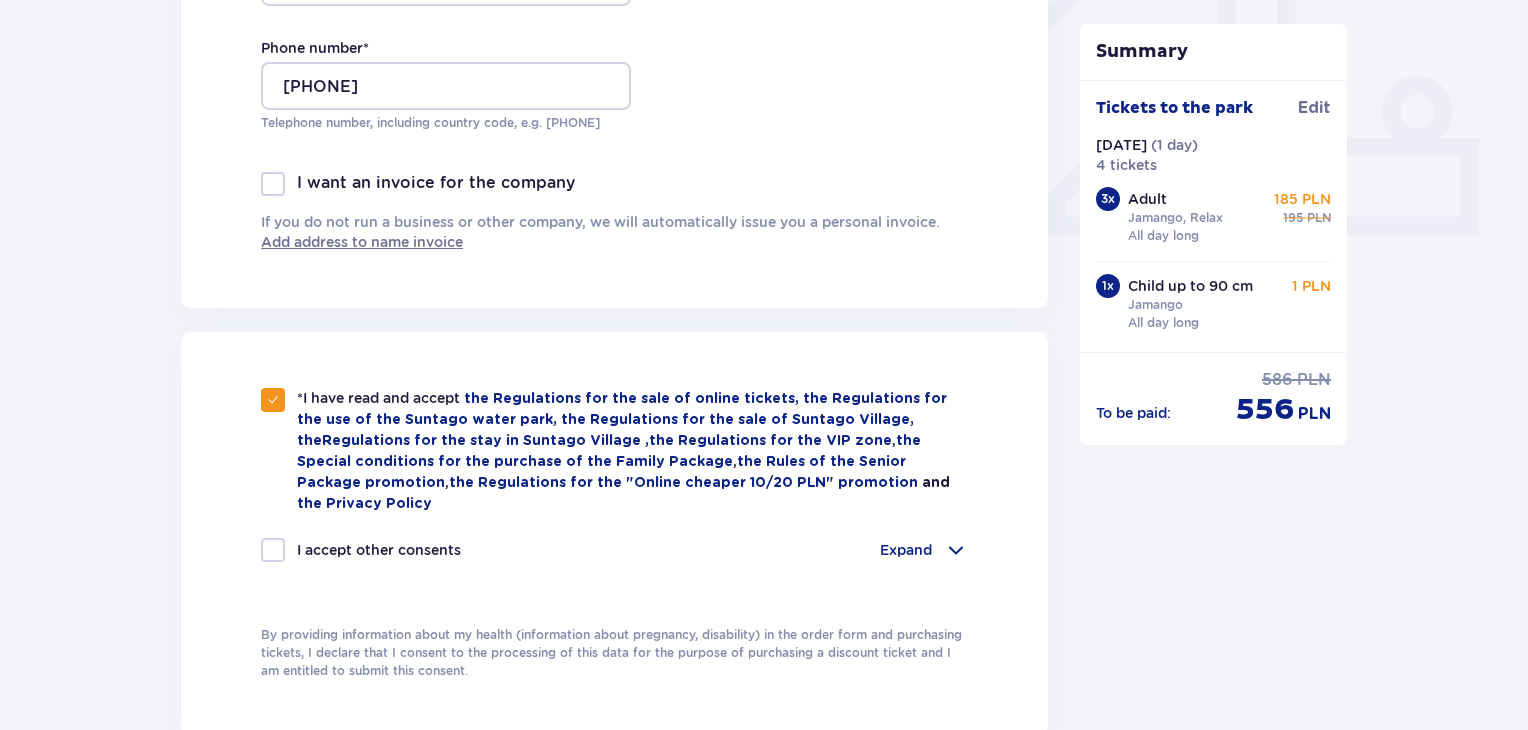 click at bounding box center [273, 550] 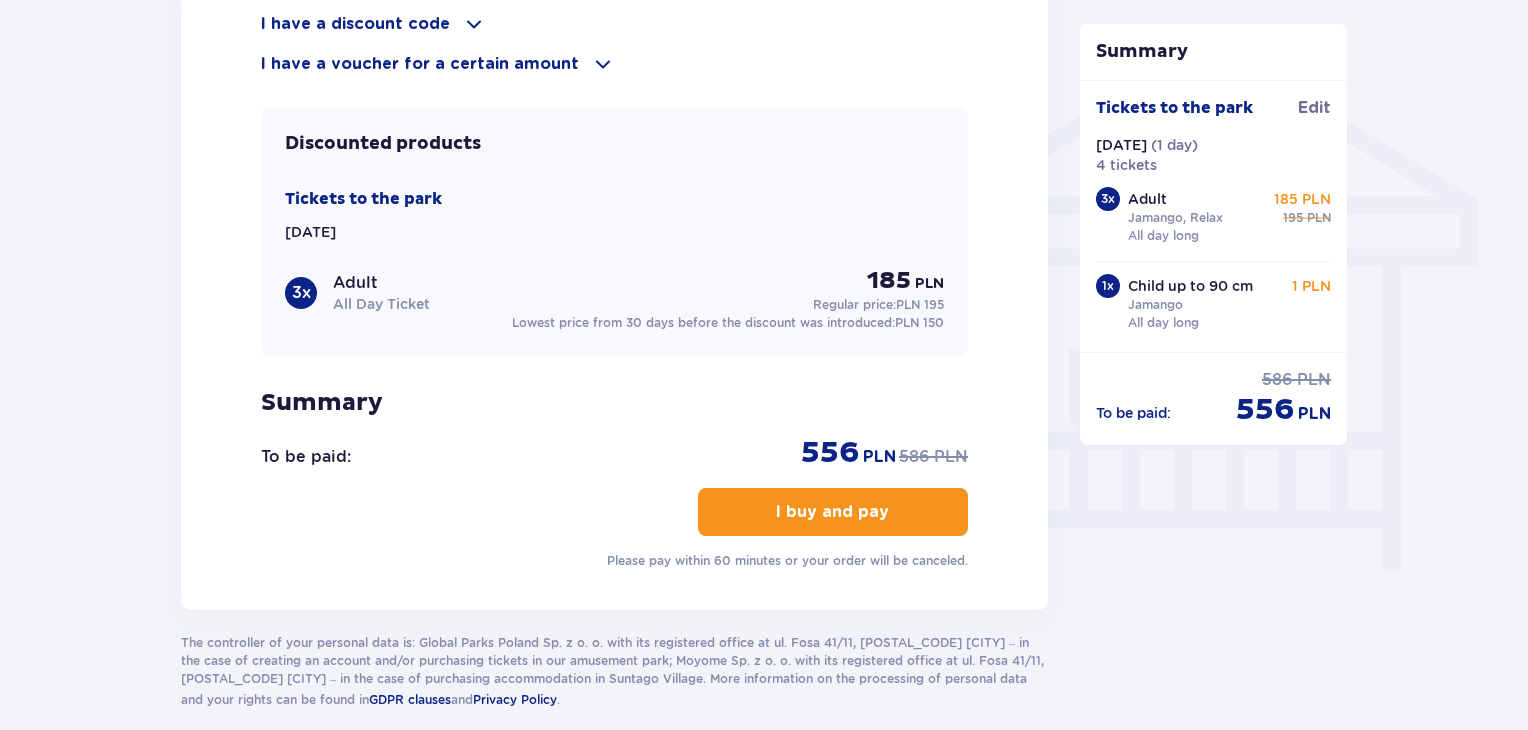 scroll, scrollTop: 1602, scrollLeft: 0, axis: vertical 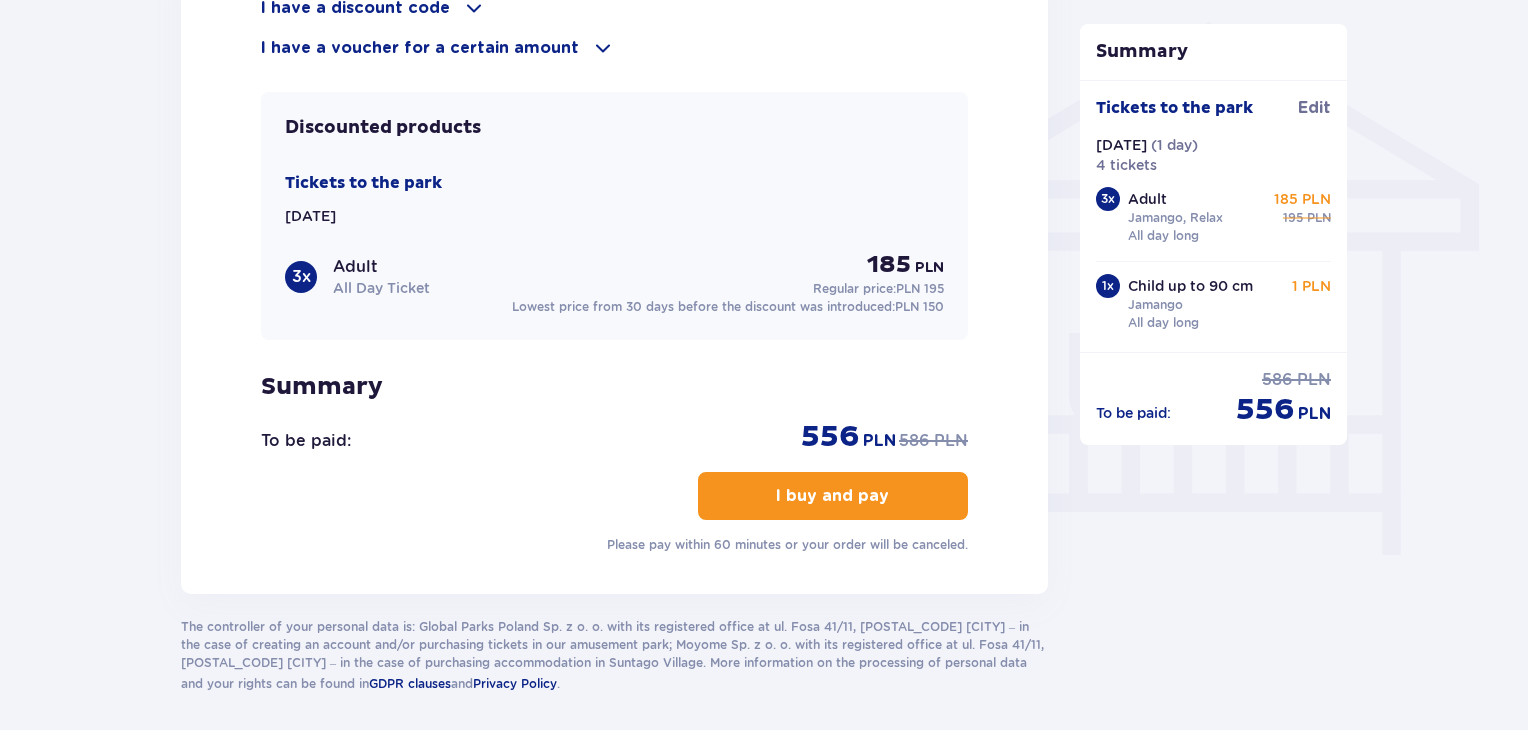 click on "I buy and pay" at bounding box center [833, 496] 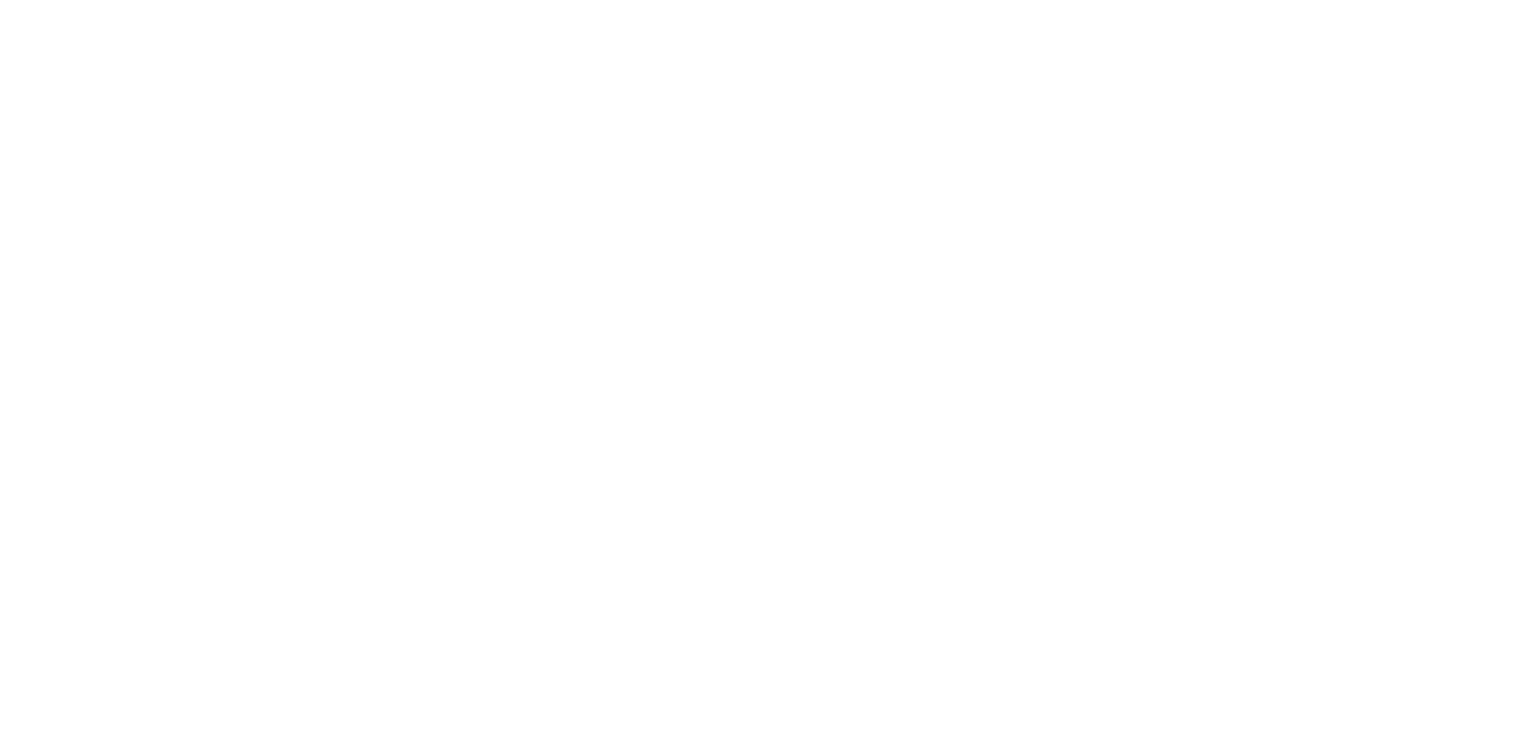 scroll, scrollTop: 0, scrollLeft: 0, axis: both 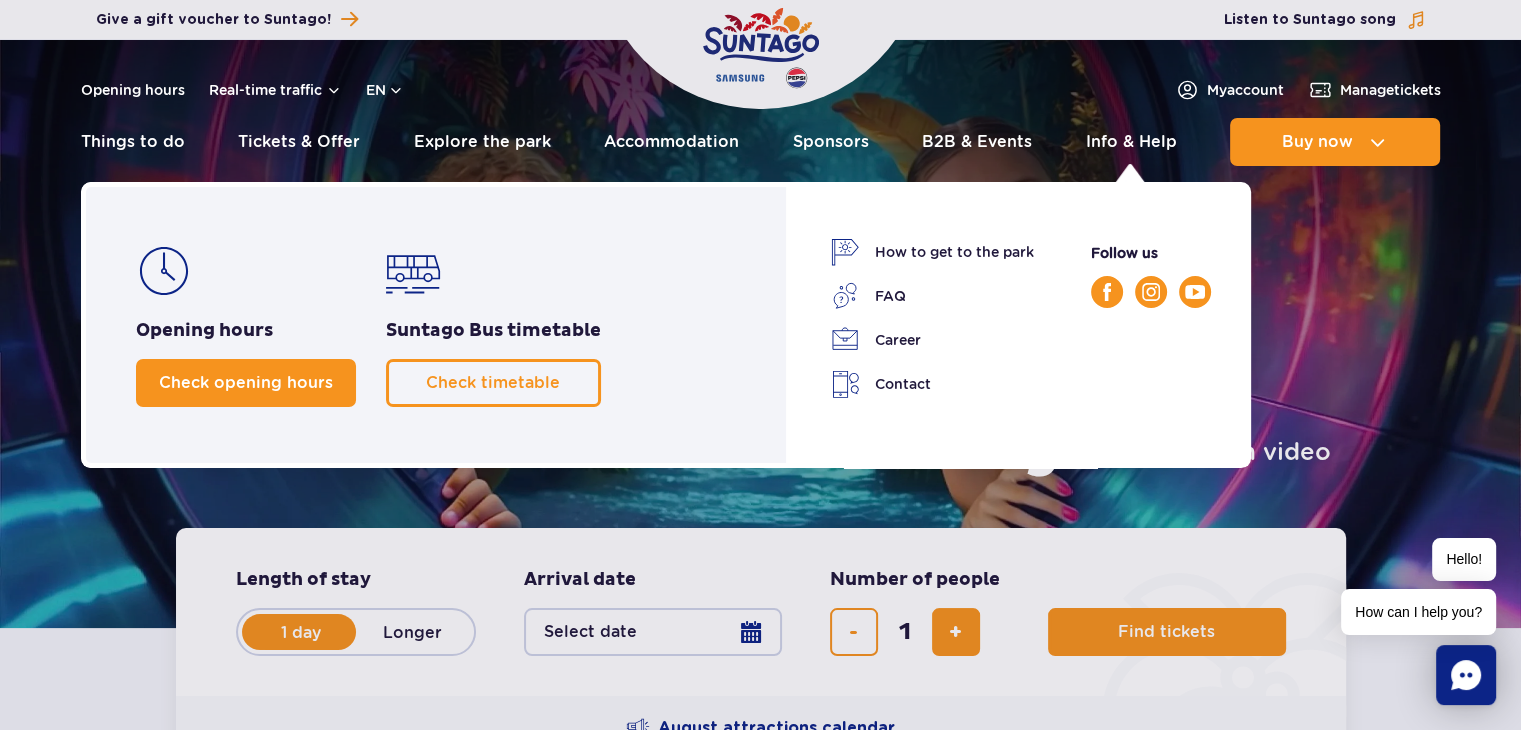 click on "Check opening hours" at bounding box center (246, 382) 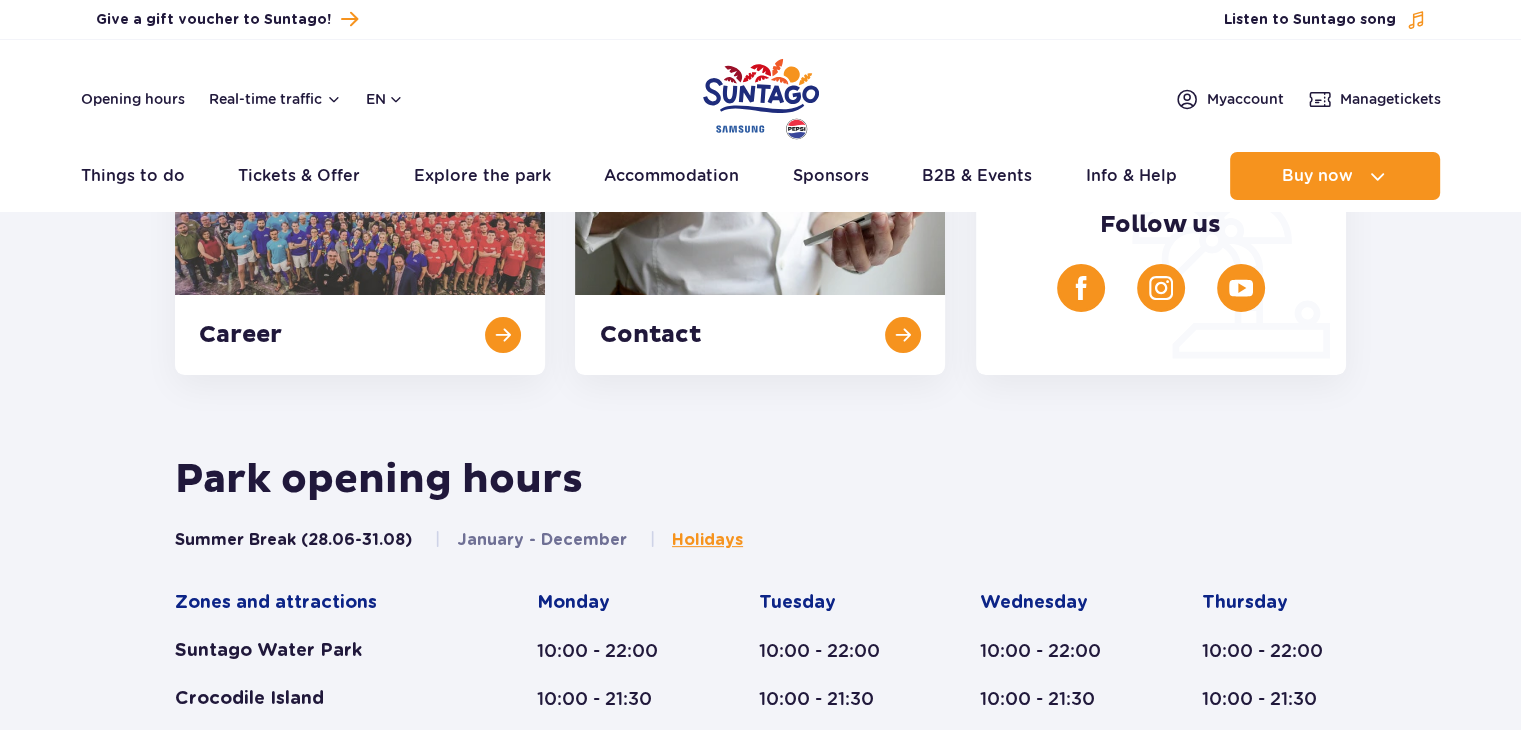 scroll, scrollTop: 0, scrollLeft: 0, axis: both 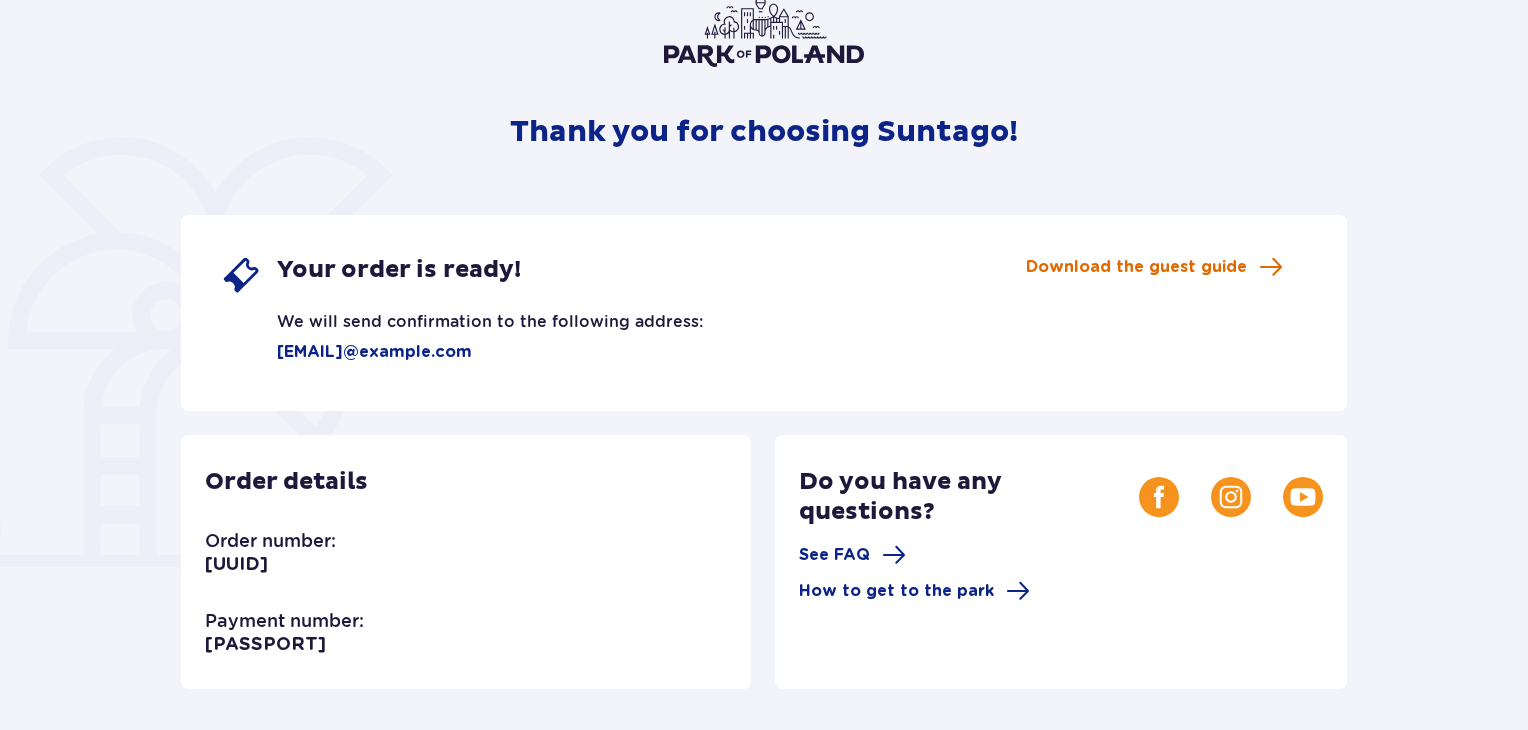 click on "Download the guest guide" at bounding box center (1136, 267) 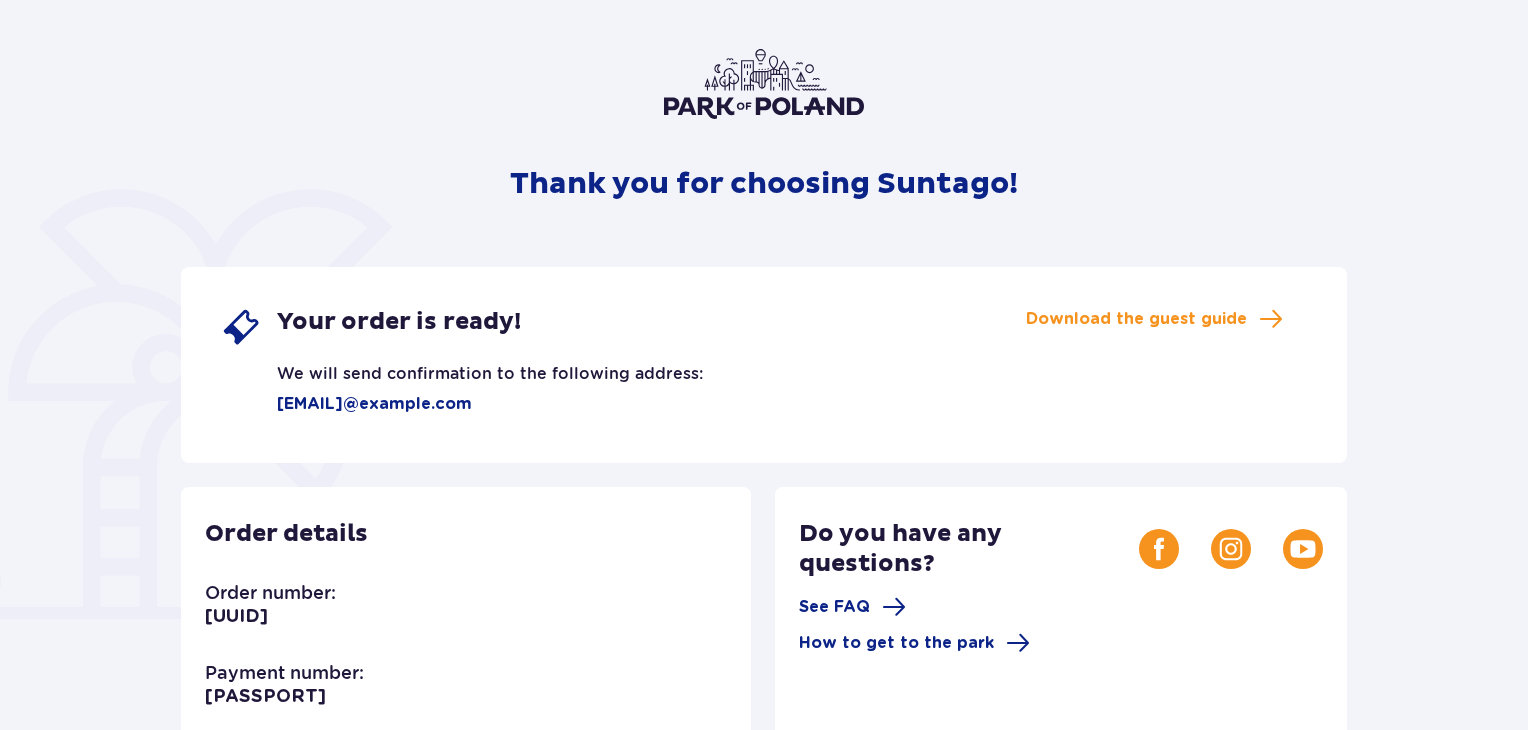 scroll, scrollTop: 23, scrollLeft: 0, axis: vertical 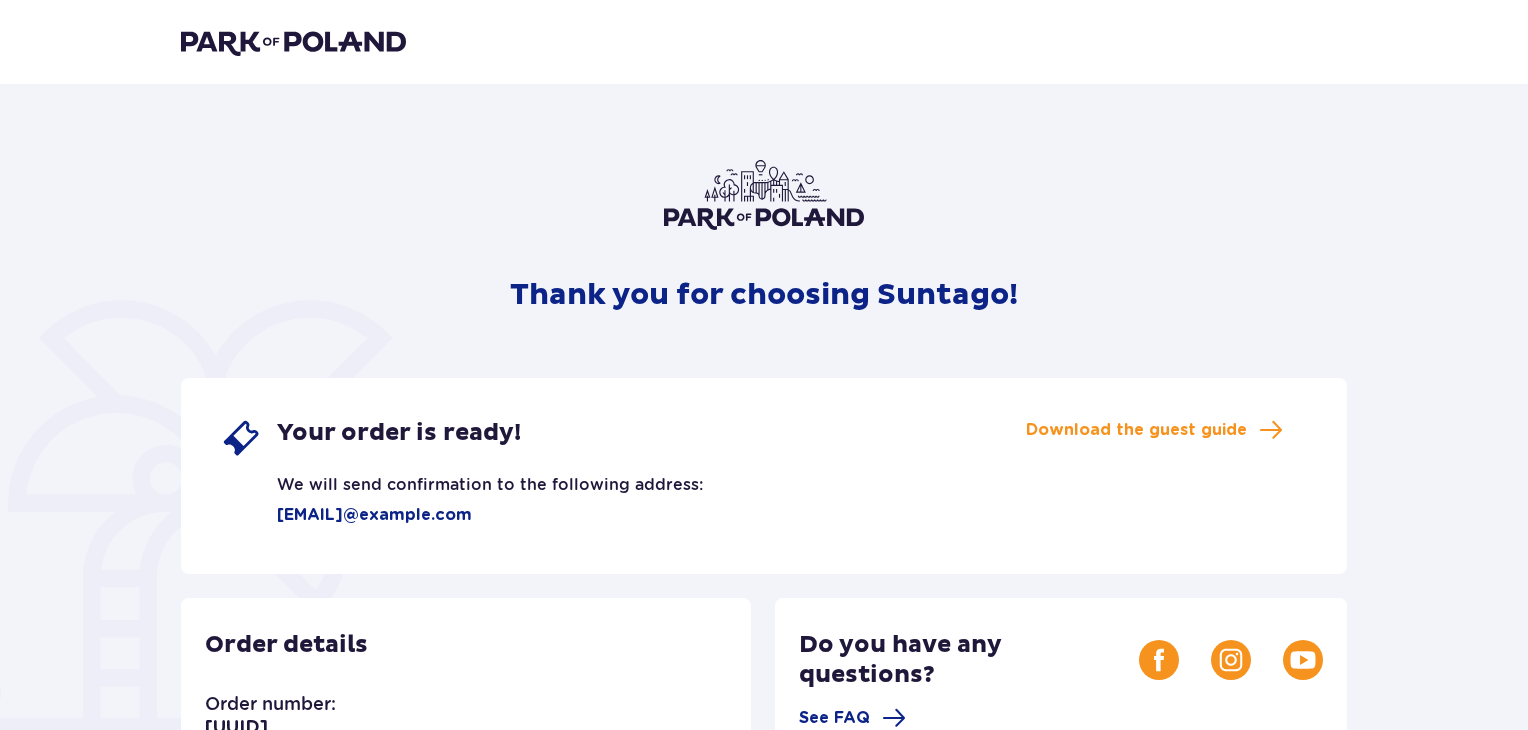 click at bounding box center [293, 42] 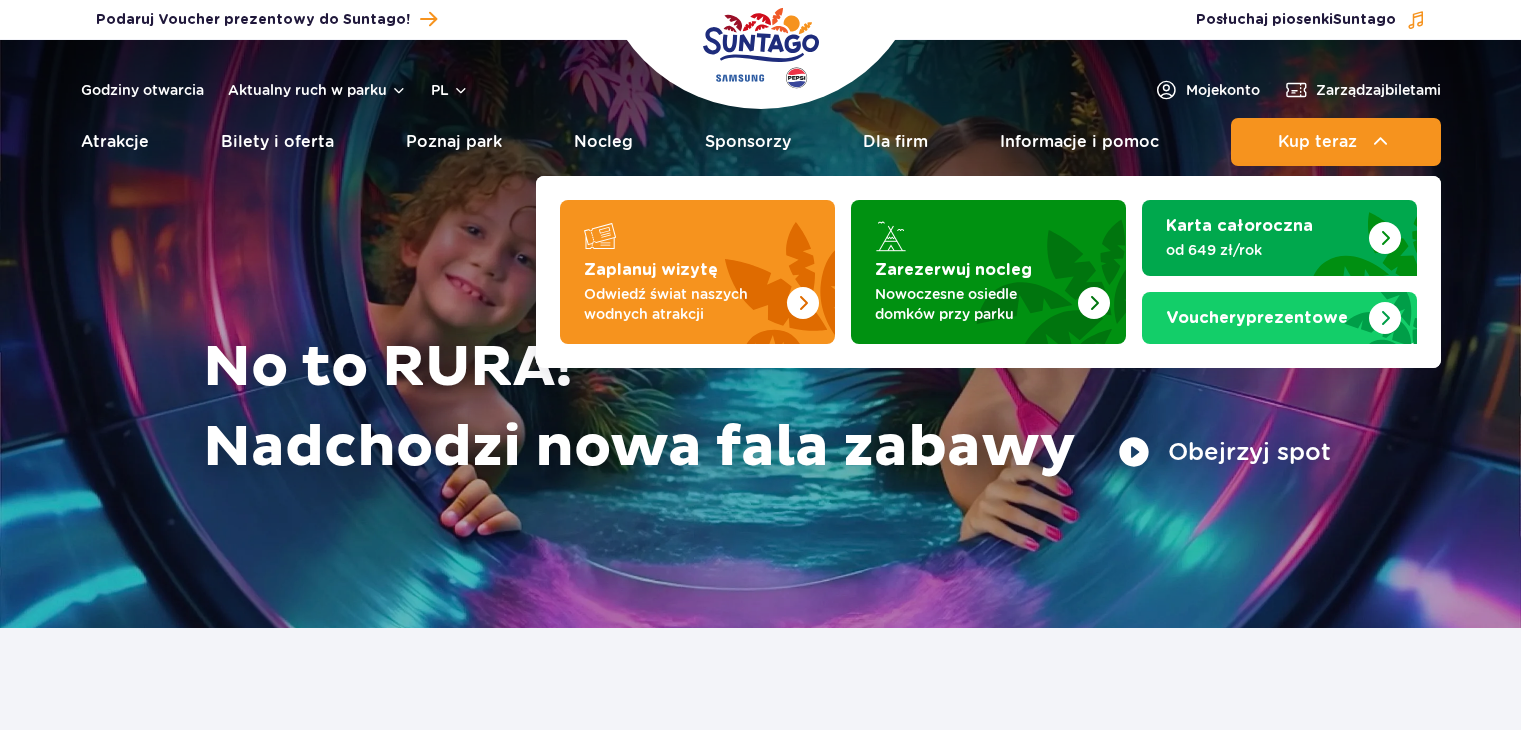 scroll, scrollTop: 0, scrollLeft: 0, axis: both 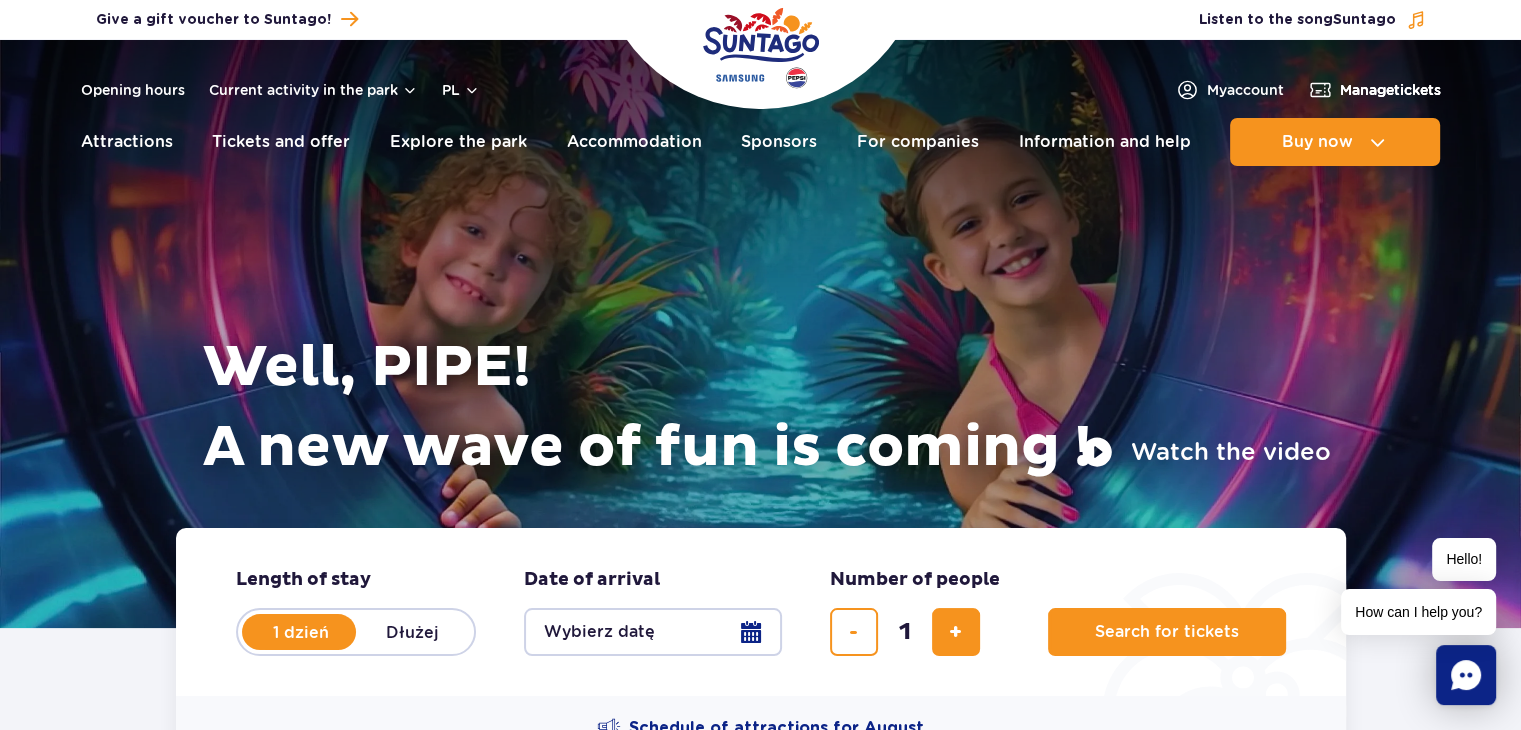 click on "tickets" at bounding box center [1417, 90] 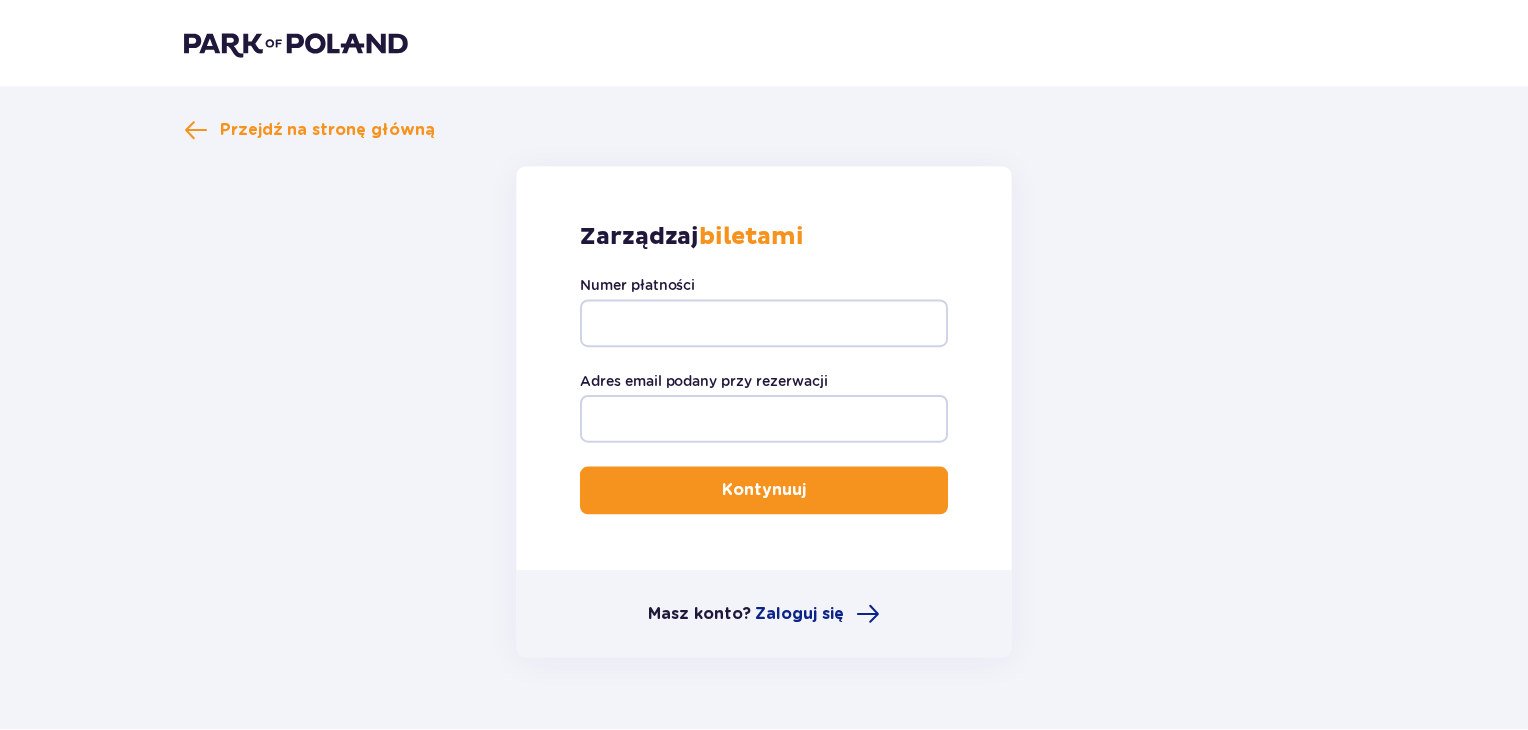 scroll, scrollTop: 0, scrollLeft: 0, axis: both 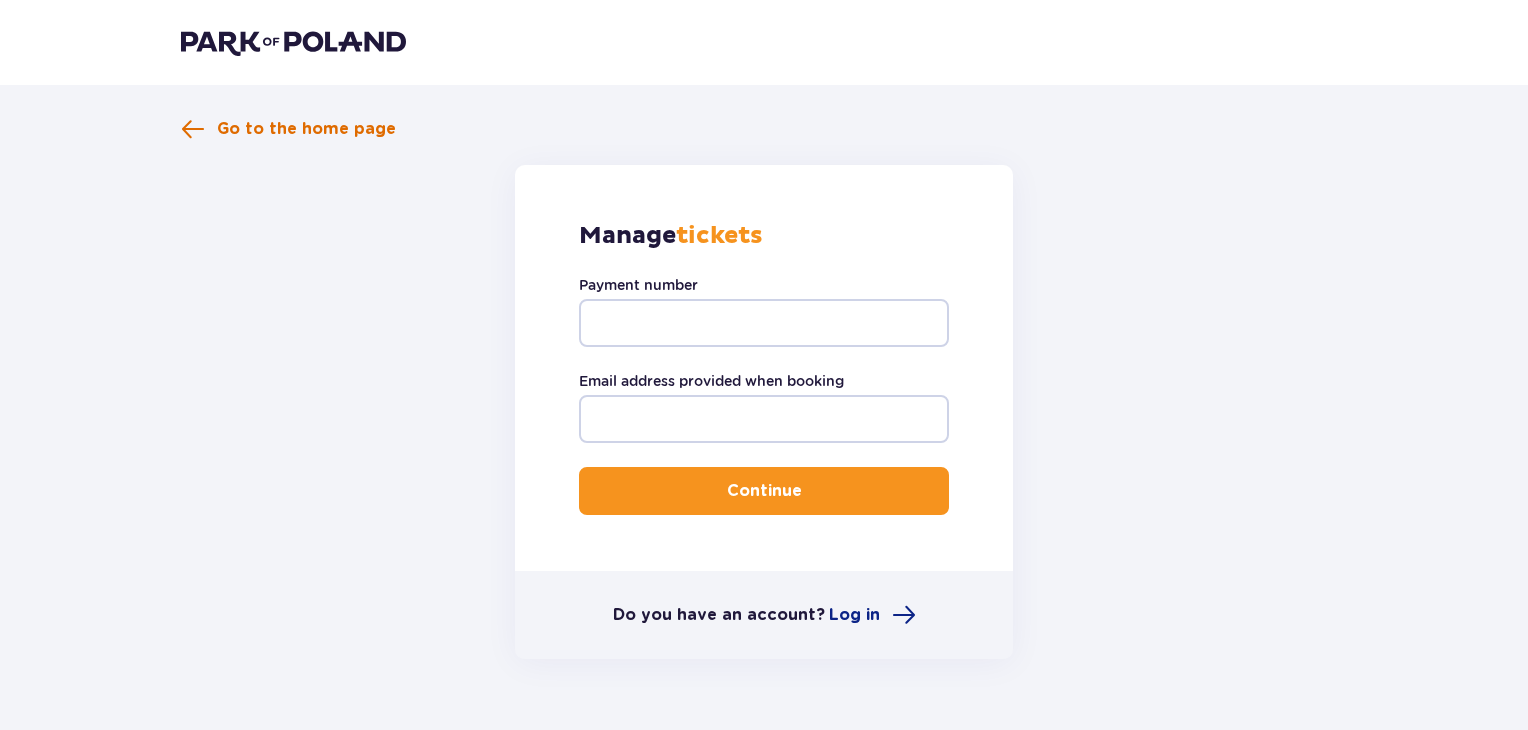 click on "Go to the home page" at bounding box center [306, 129] 